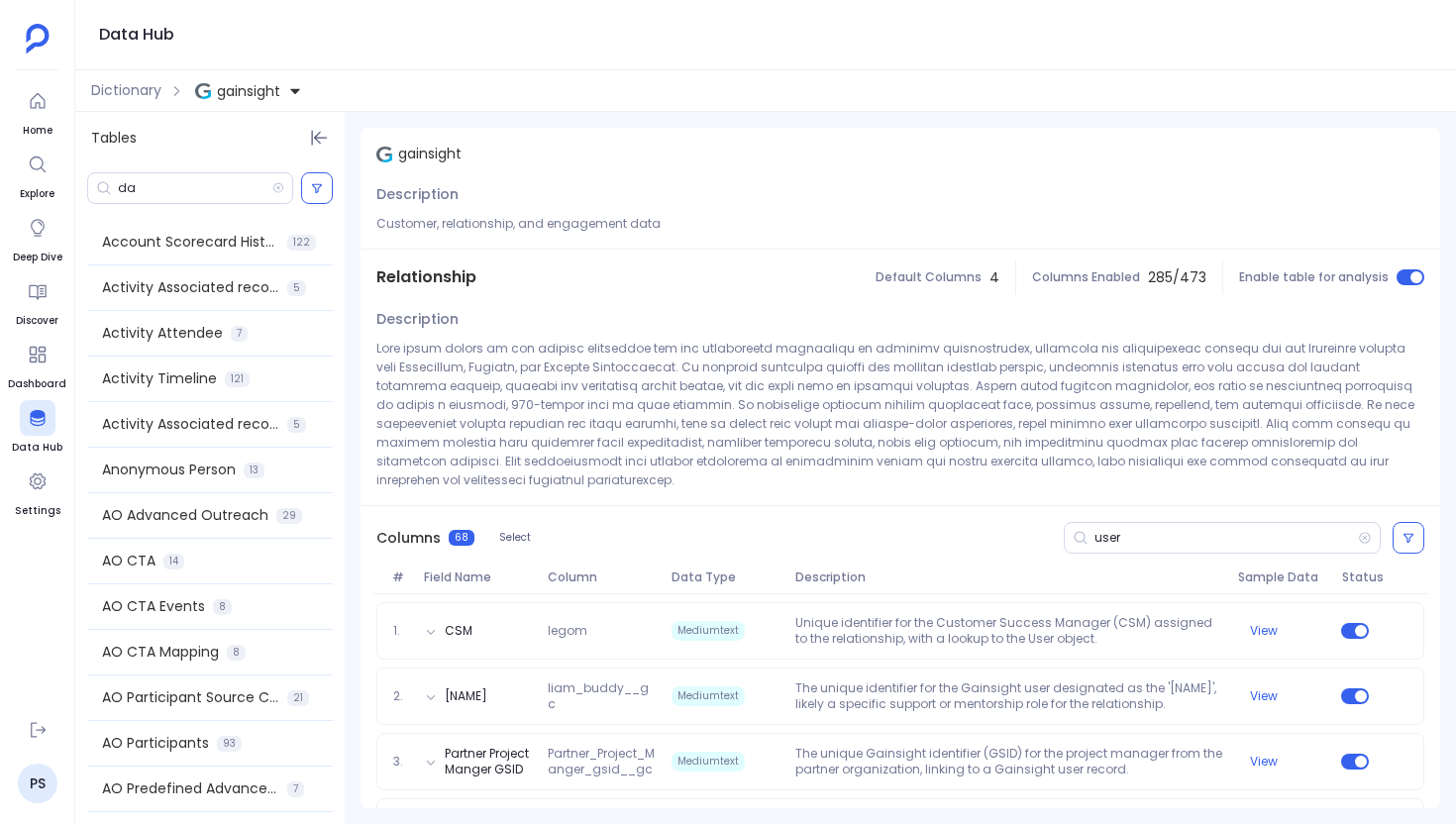 scroll, scrollTop: 0, scrollLeft: 0, axis: both 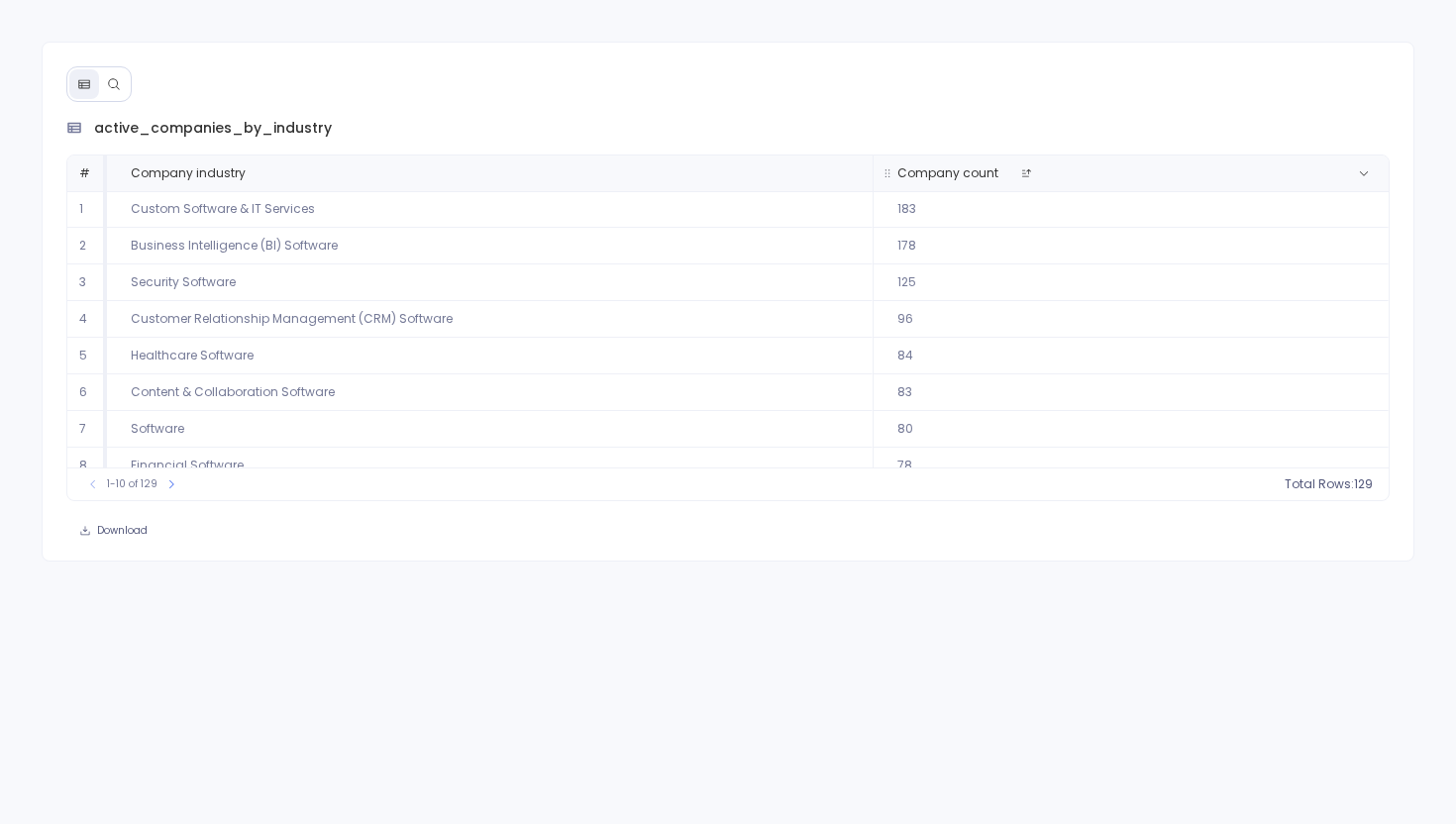 click on "Company count" at bounding box center [1128, 173] 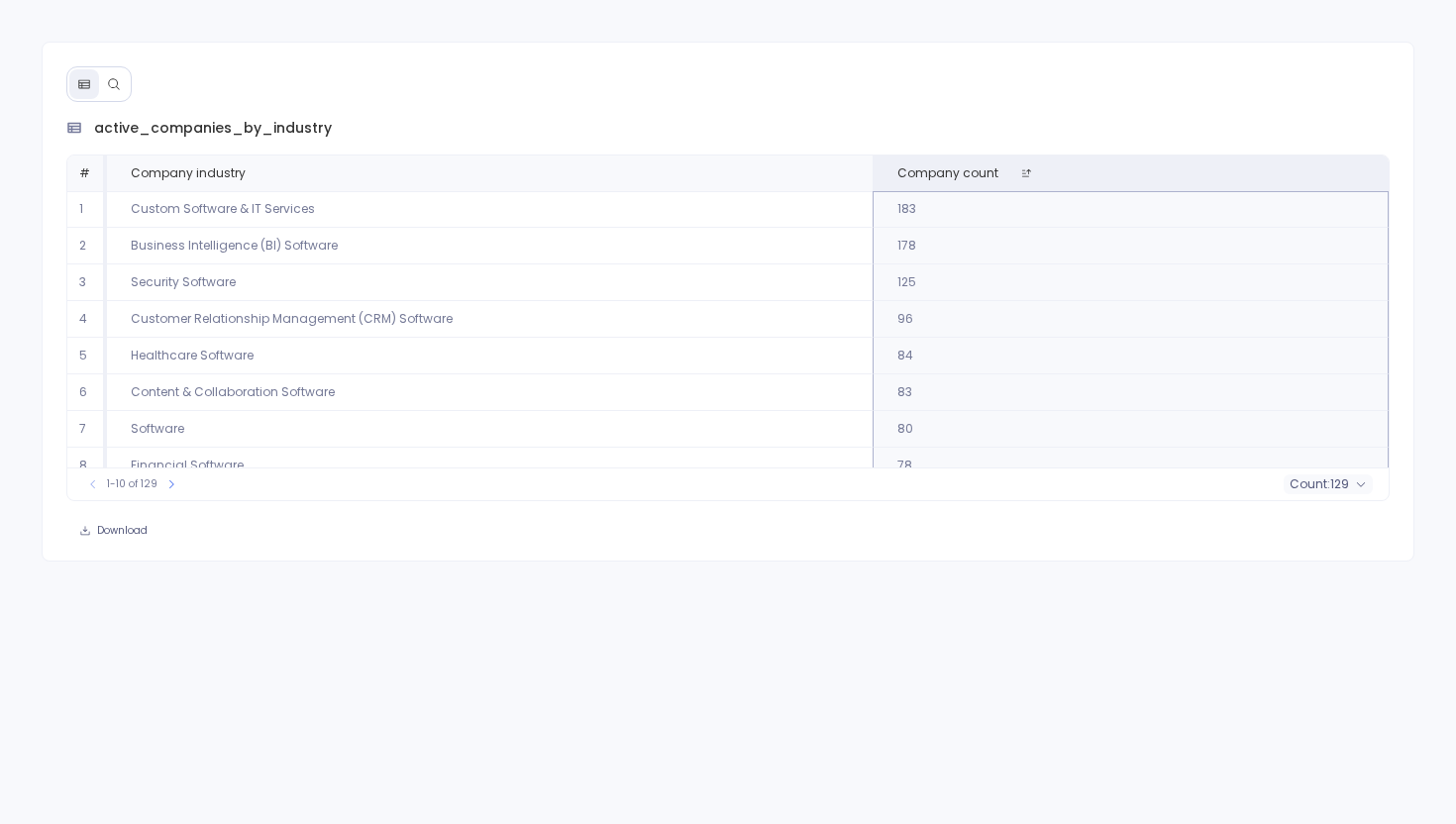 click on "count :" at bounding box center (1309, 484) 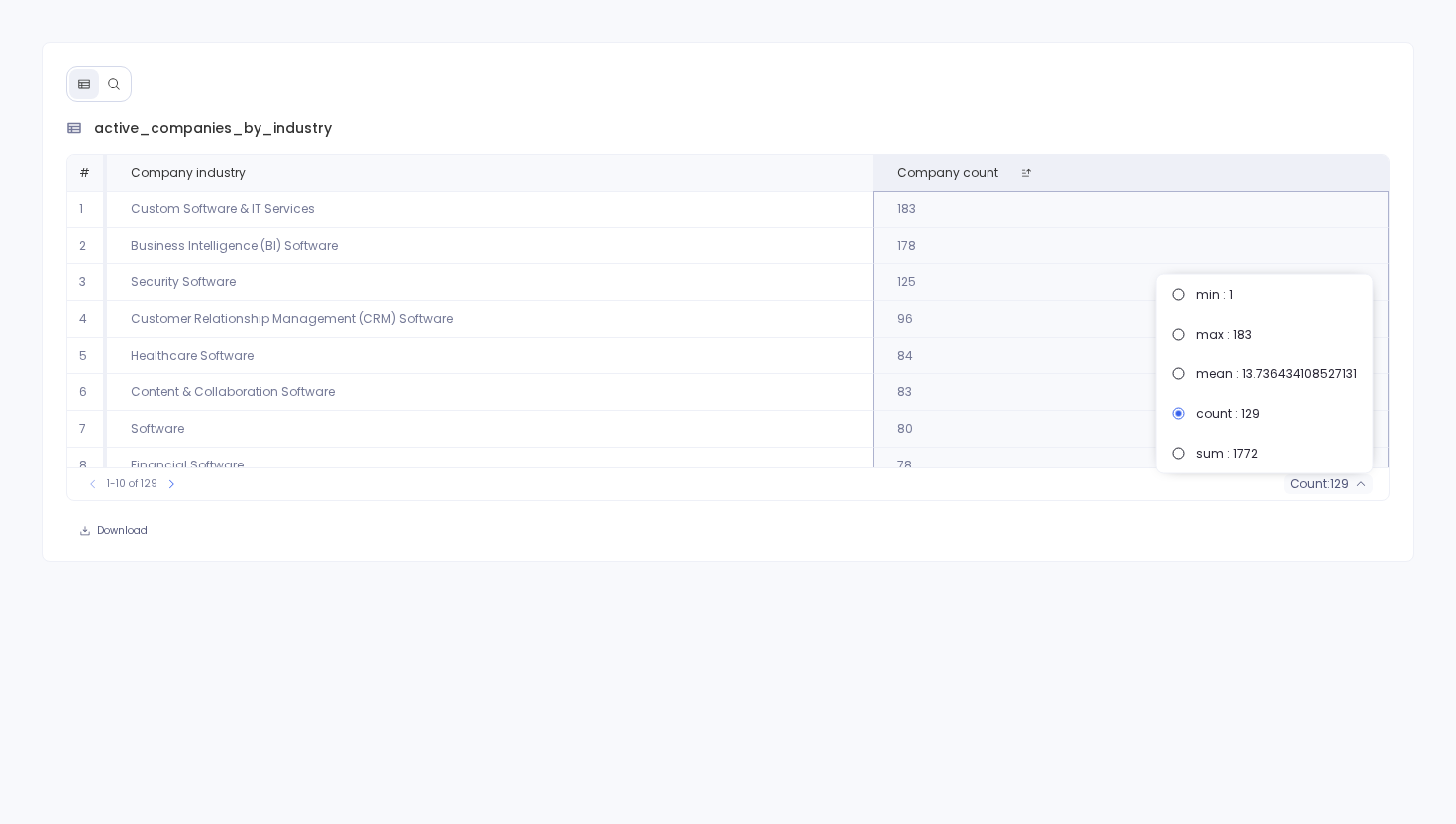 scroll, scrollTop: 90, scrollLeft: 0, axis: vertical 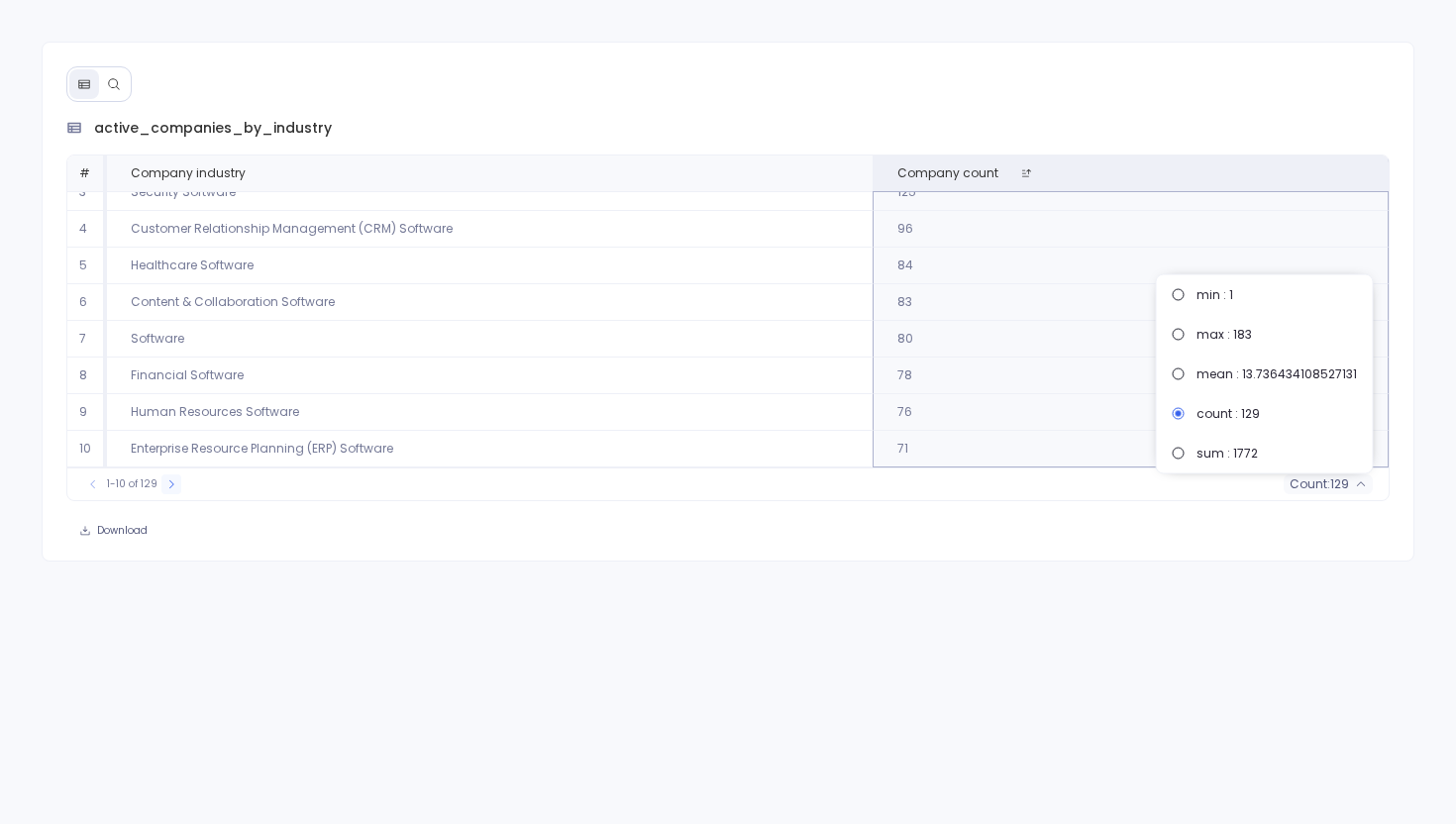 click at bounding box center [171, 484] 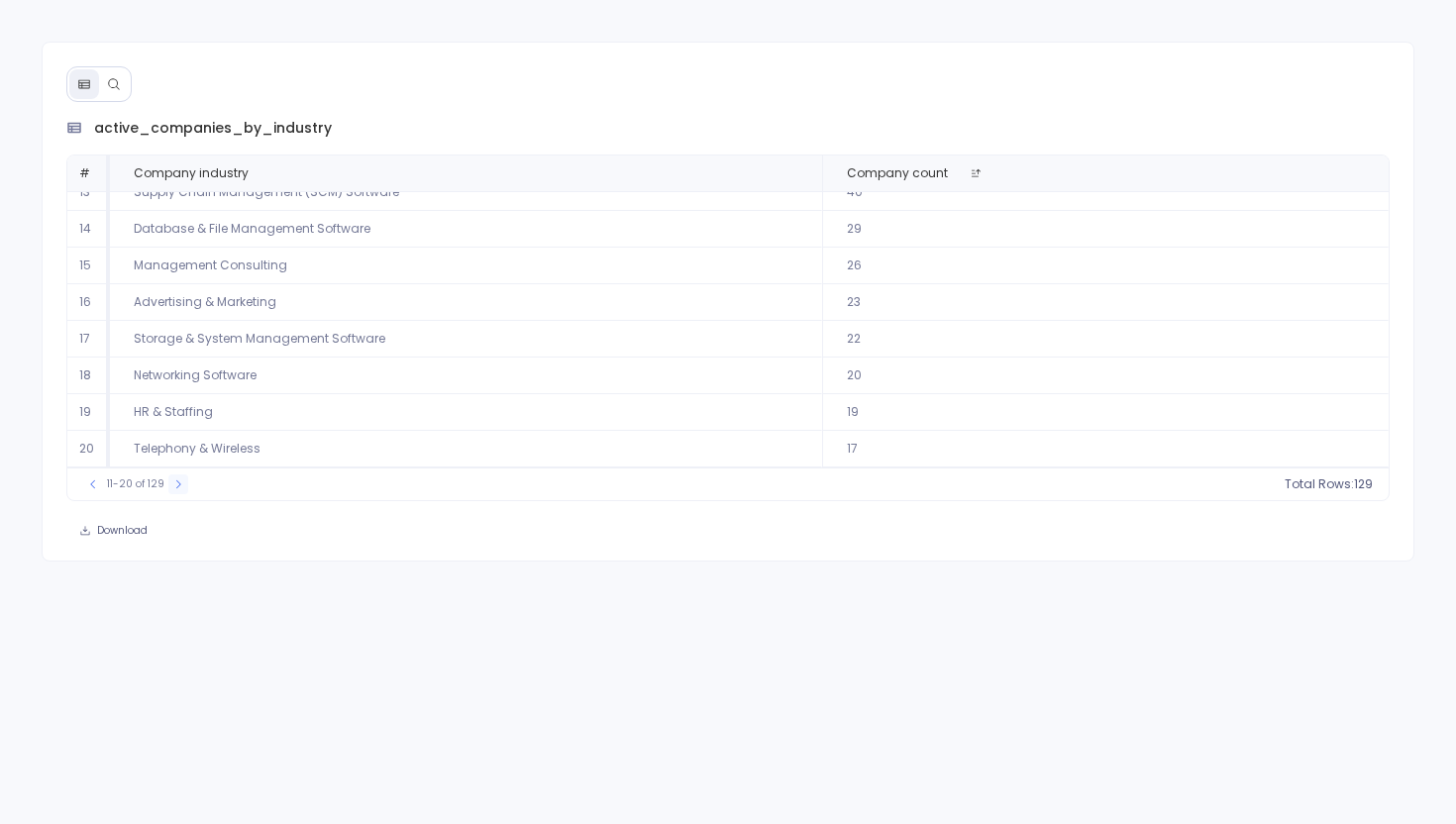 click at bounding box center (178, 484) 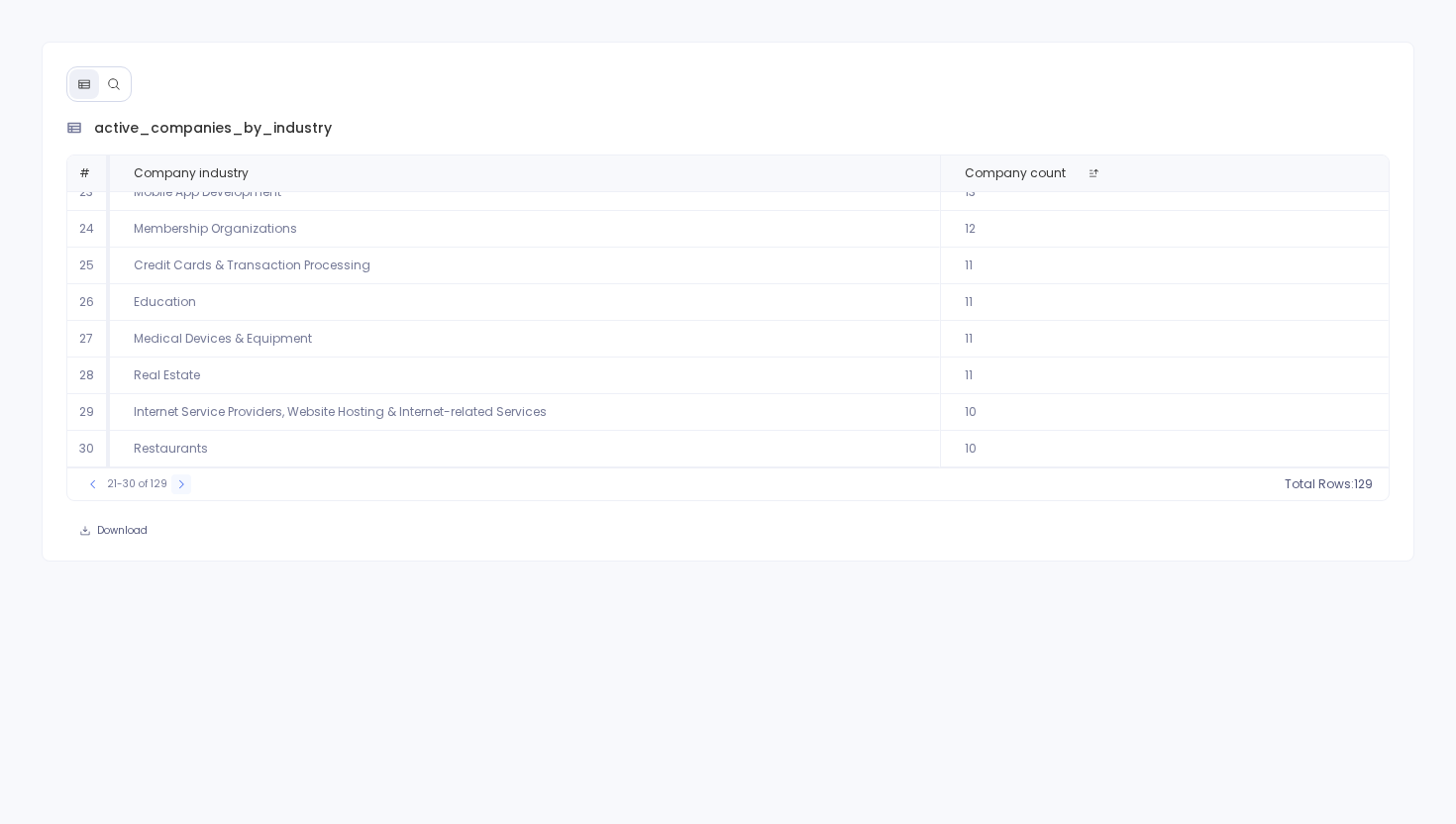 click at bounding box center (181, 484) 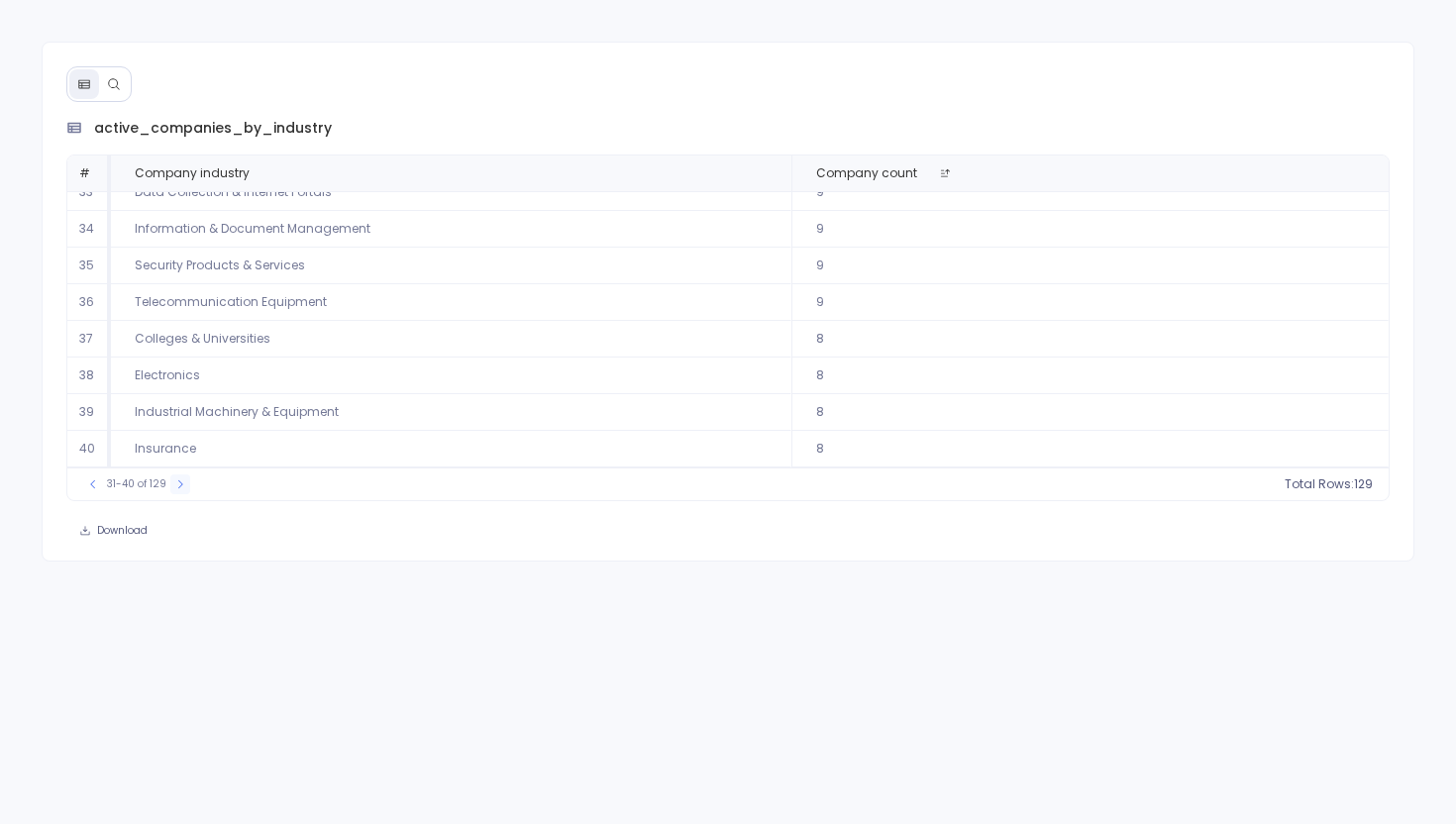 click 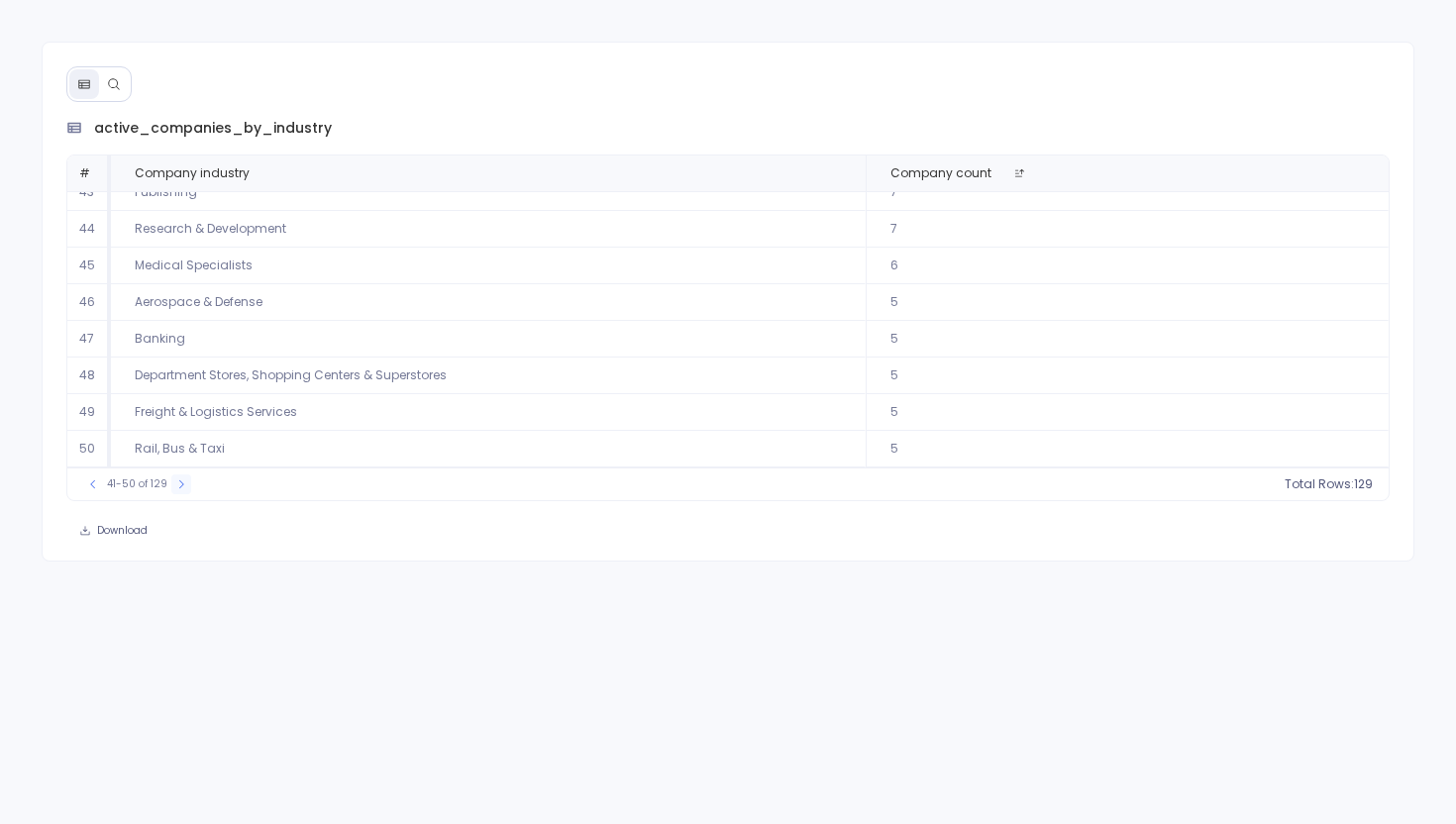 click 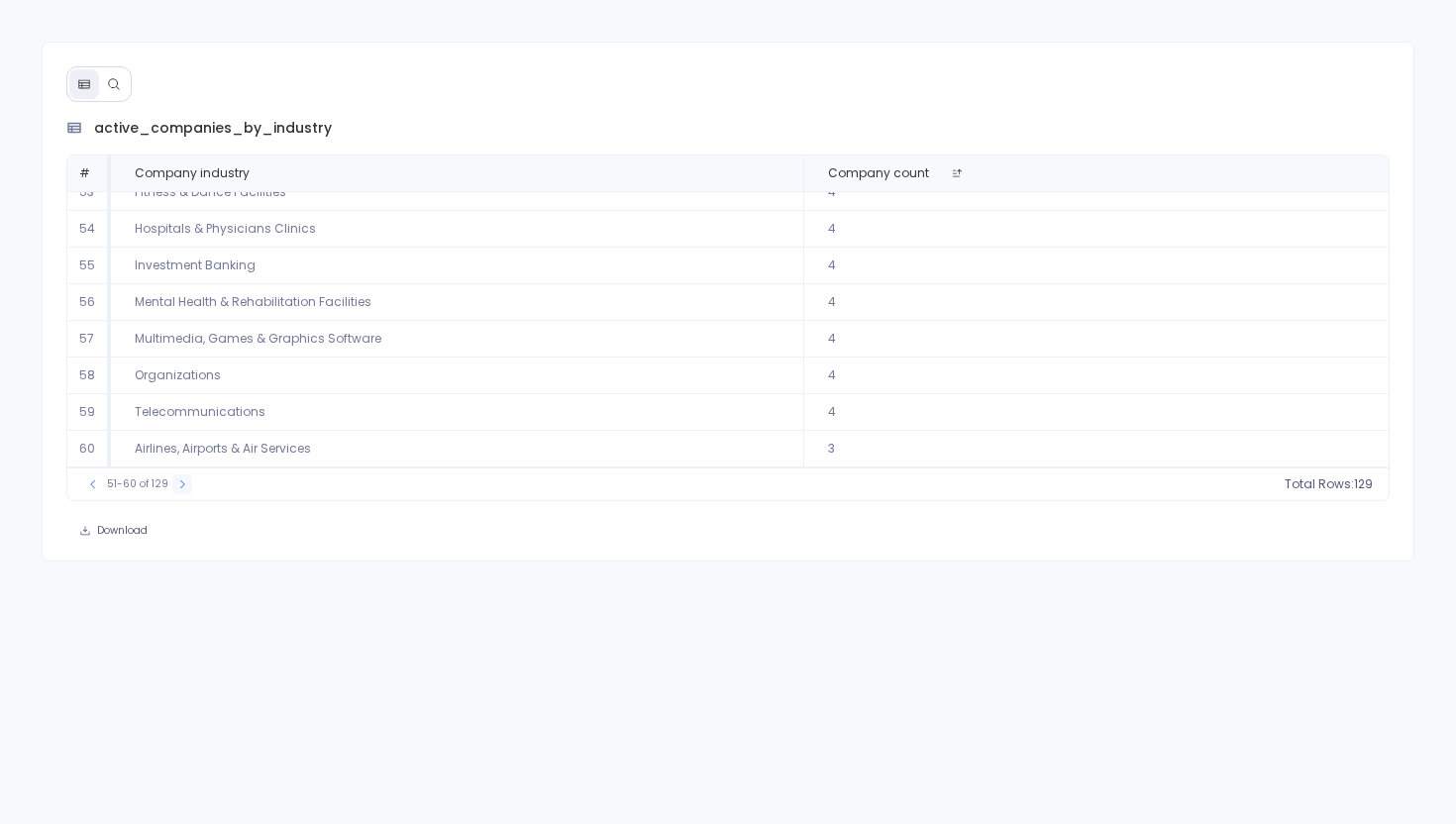 click 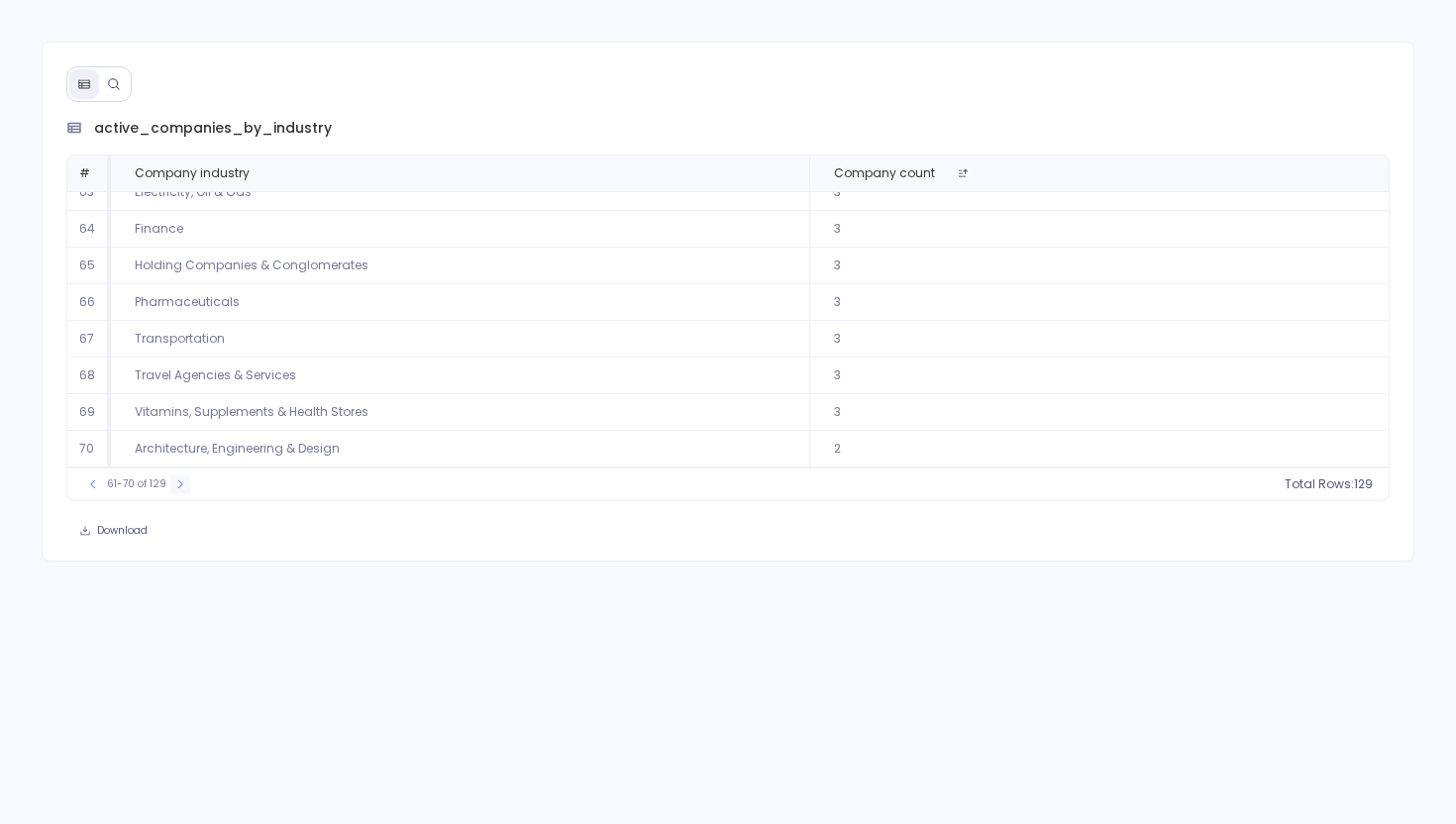 click 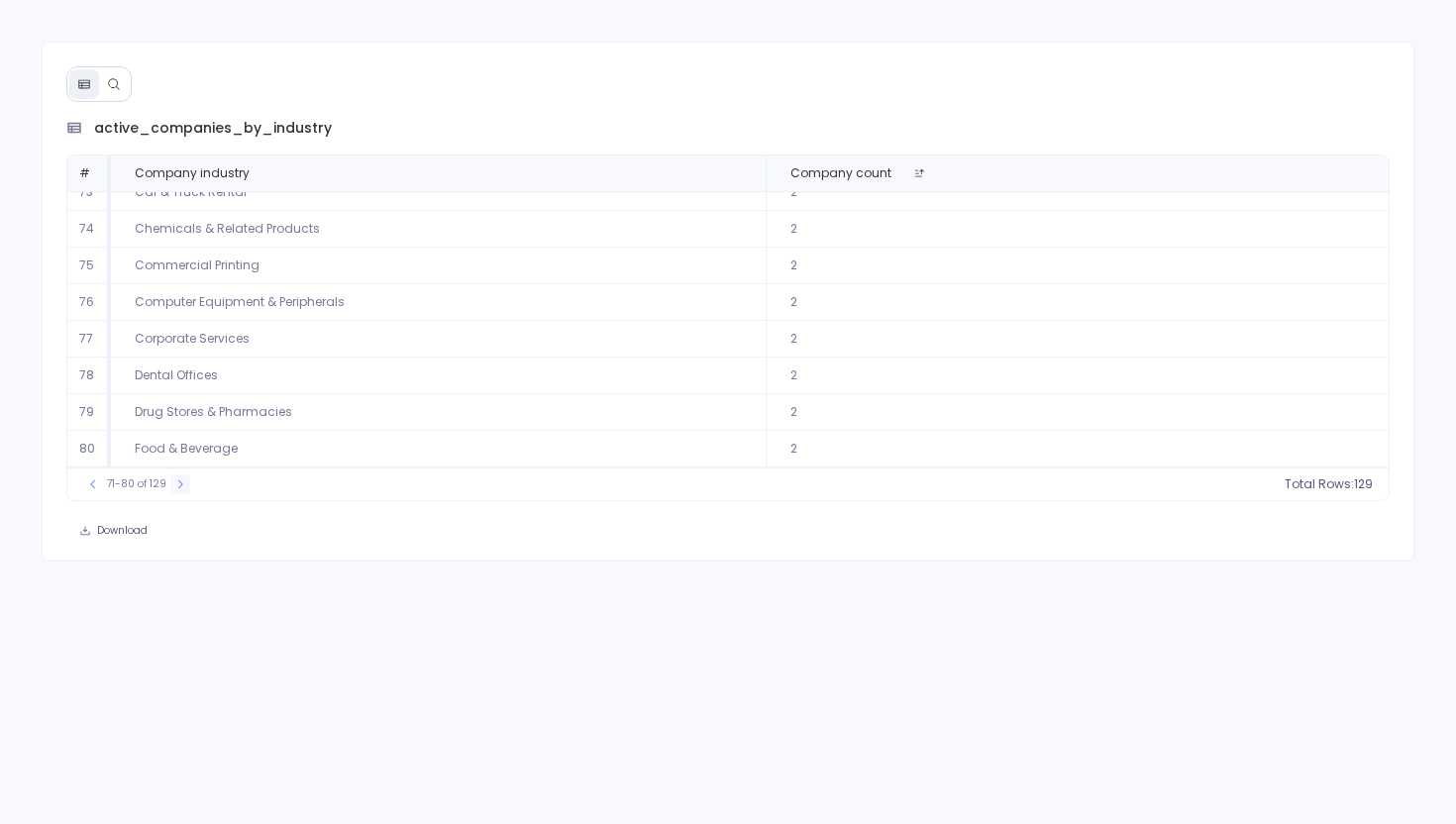 click 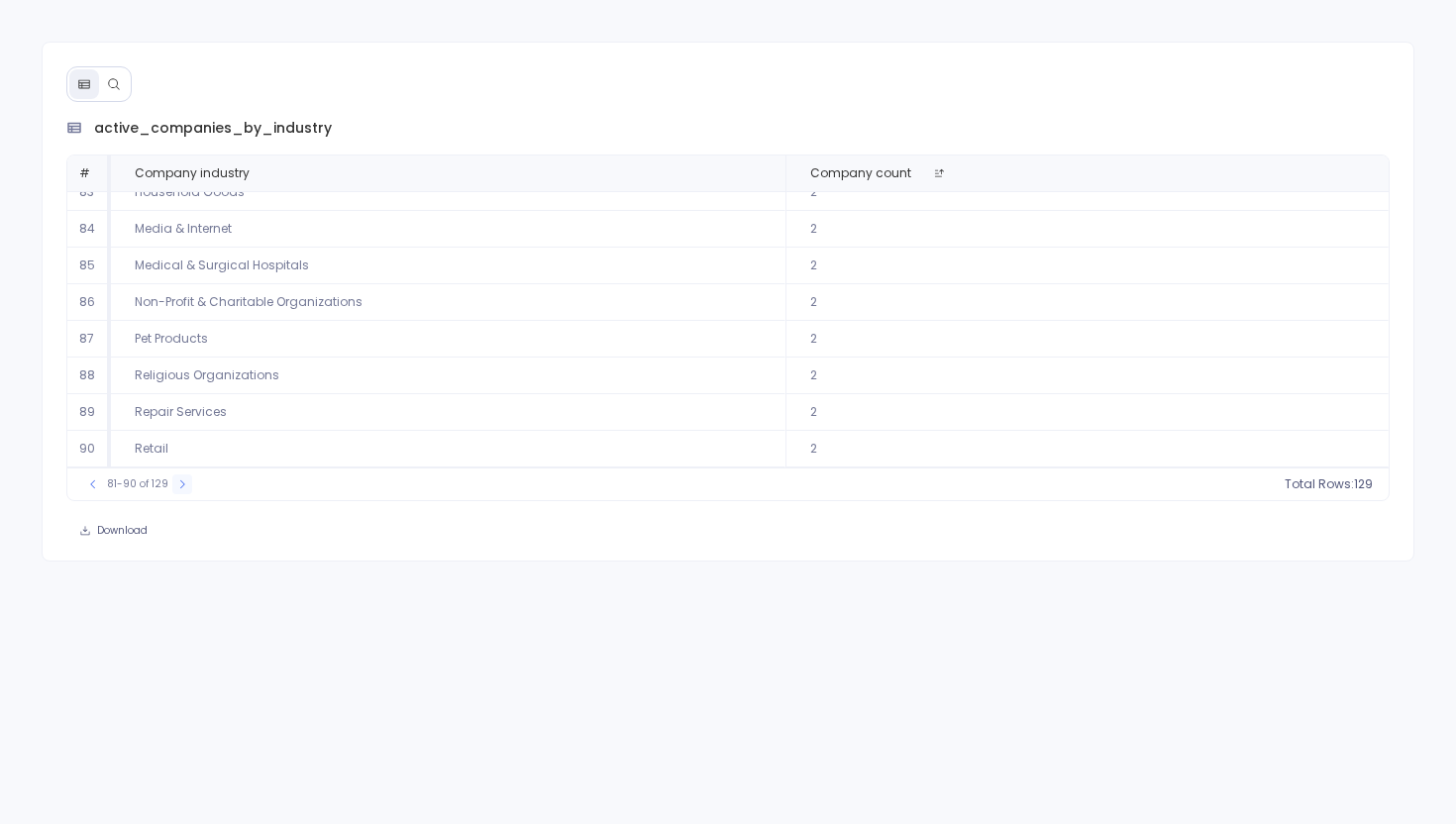 click 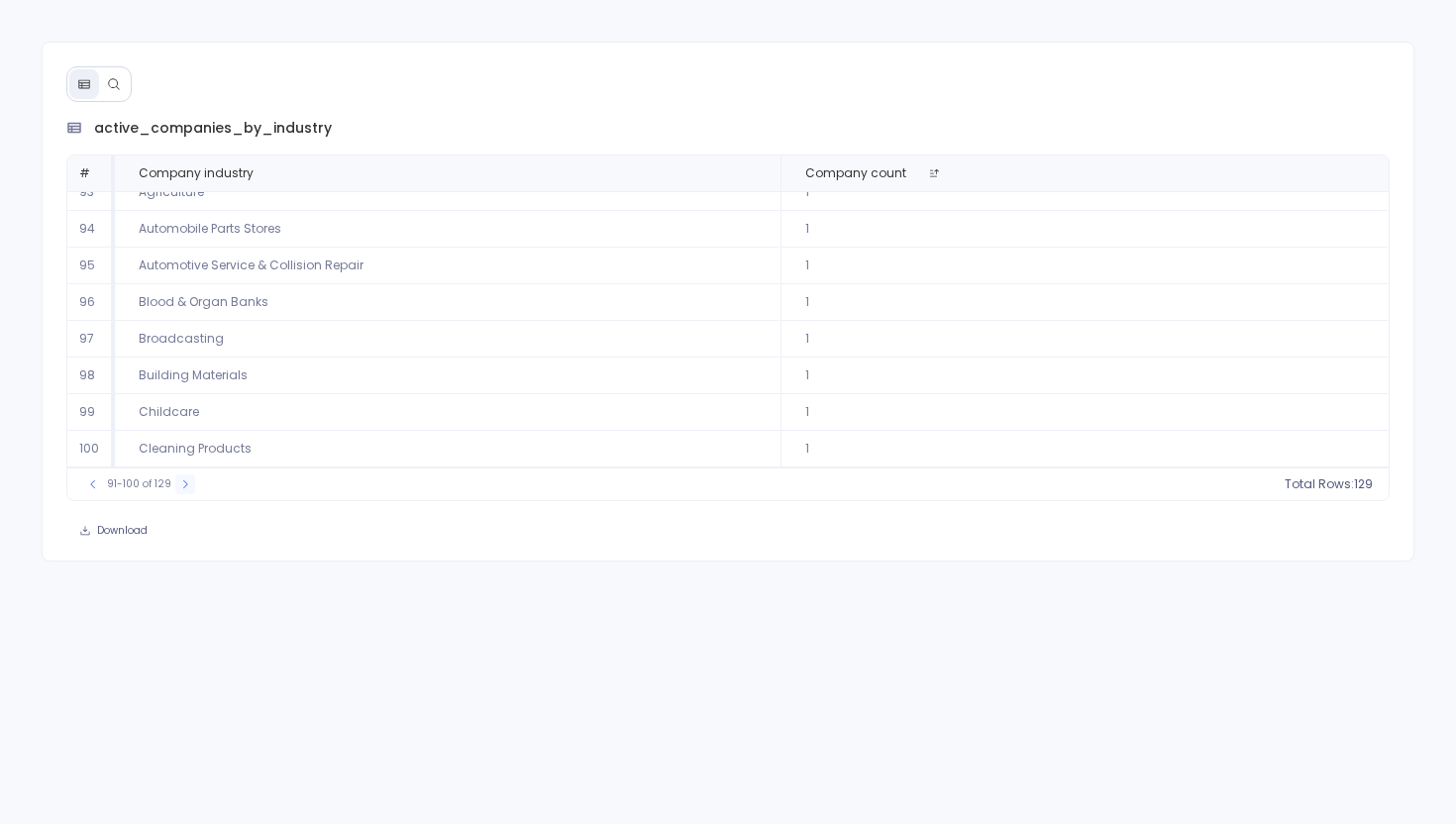 click 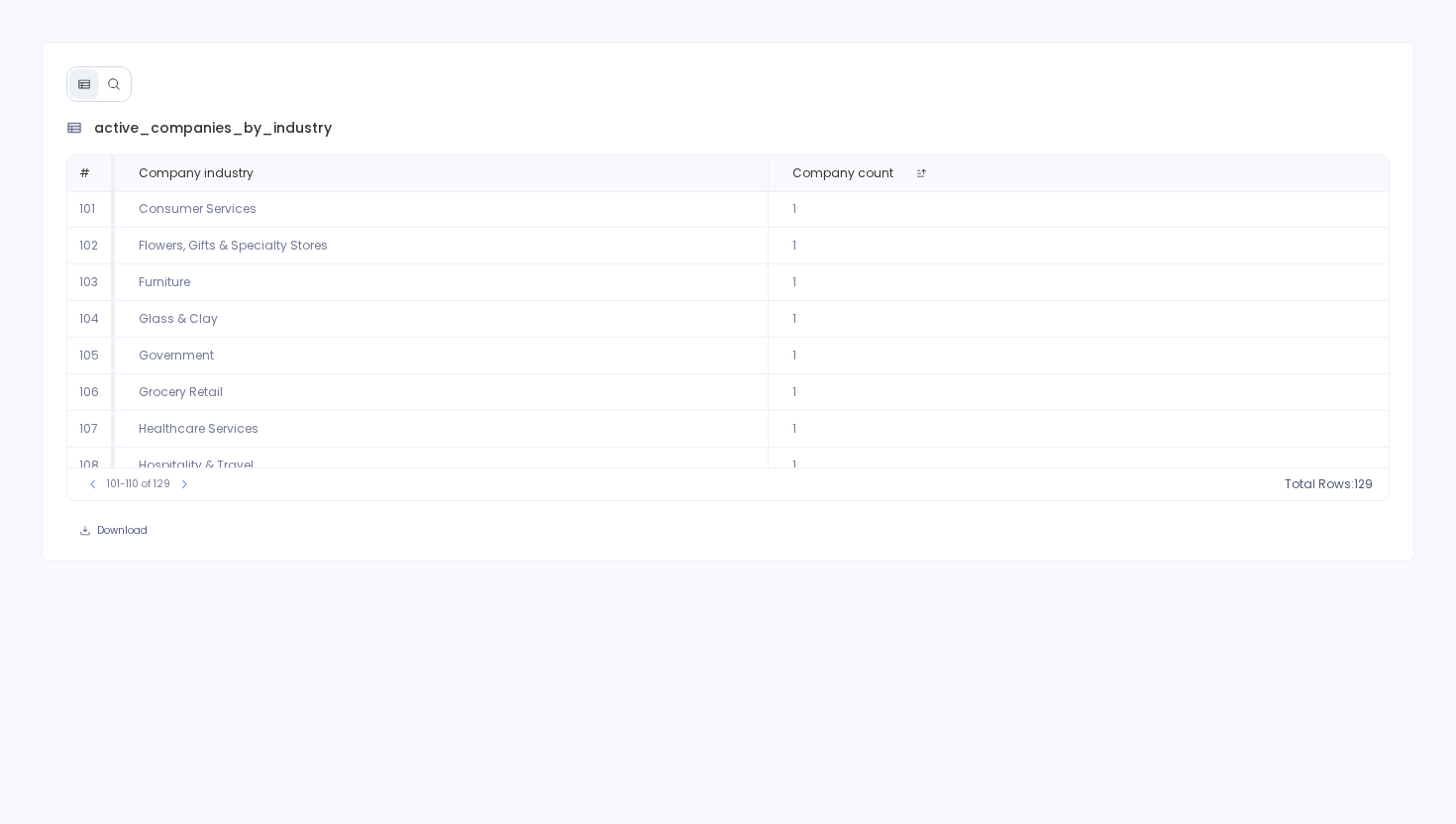 scroll, scrollTop: 90, scrollLeft: 0, axis: vertical 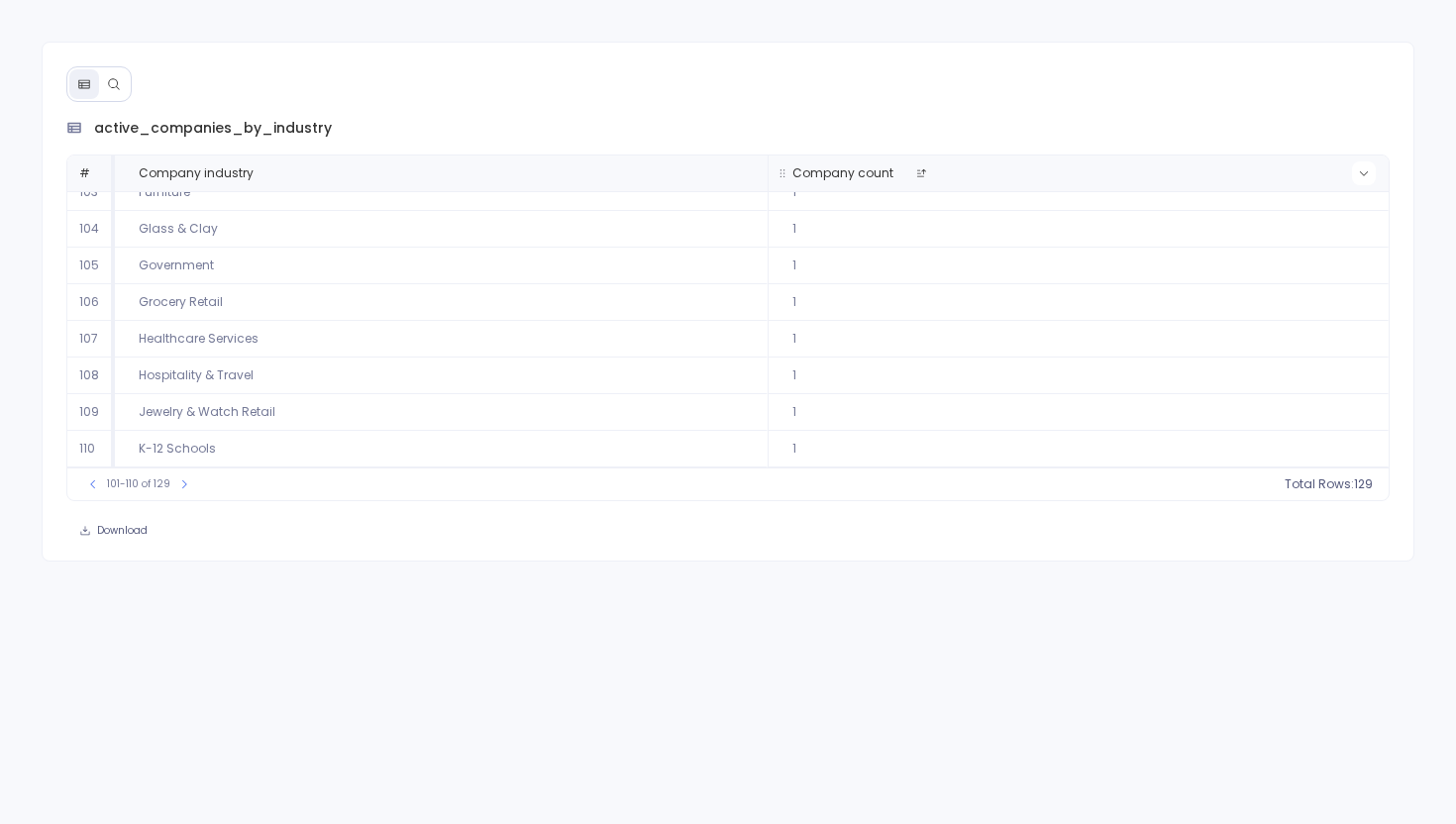 click at bounding box center (1364, 173) 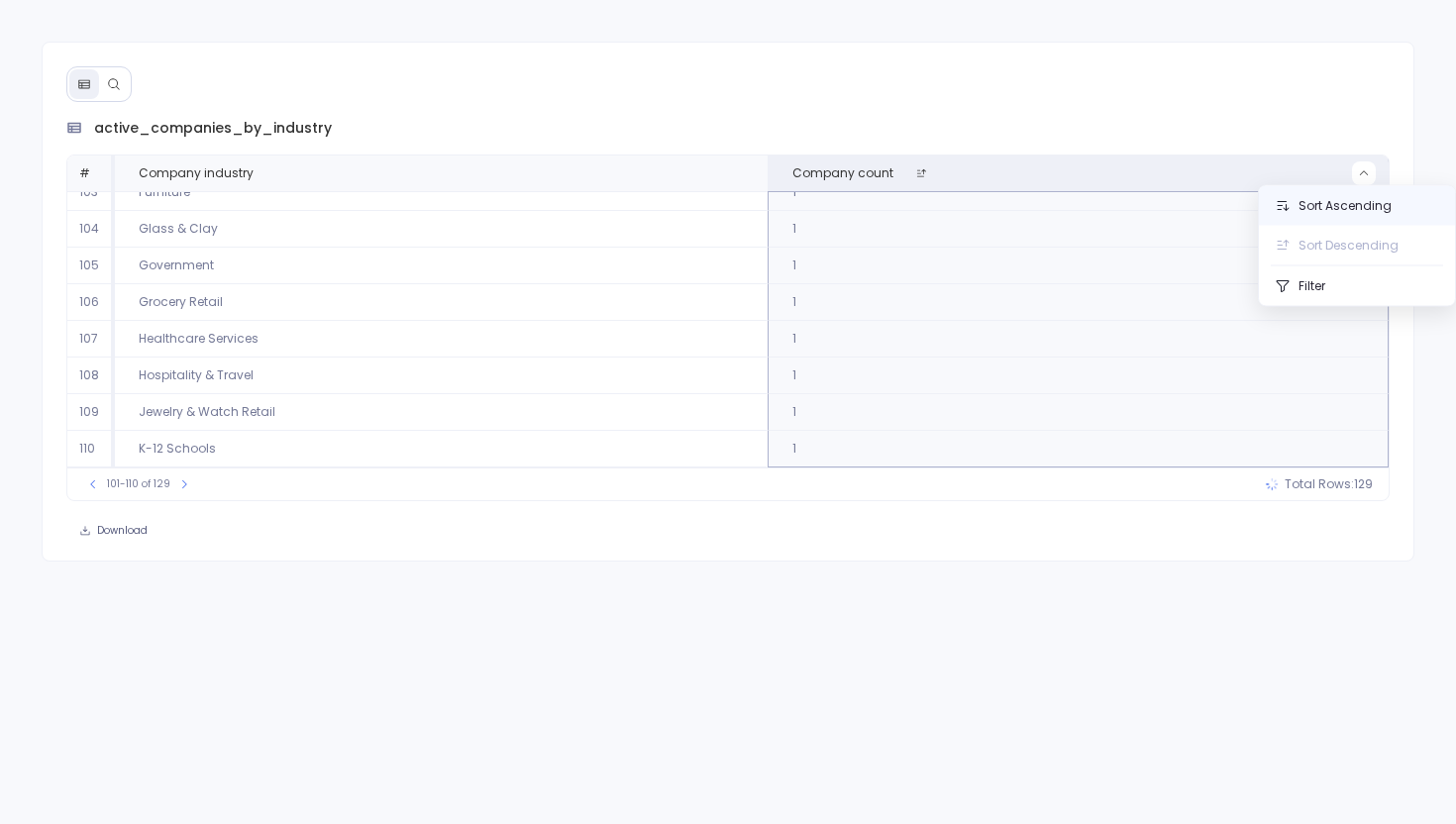 click on "Sort Ascending" at bounding box center (1357, 206) 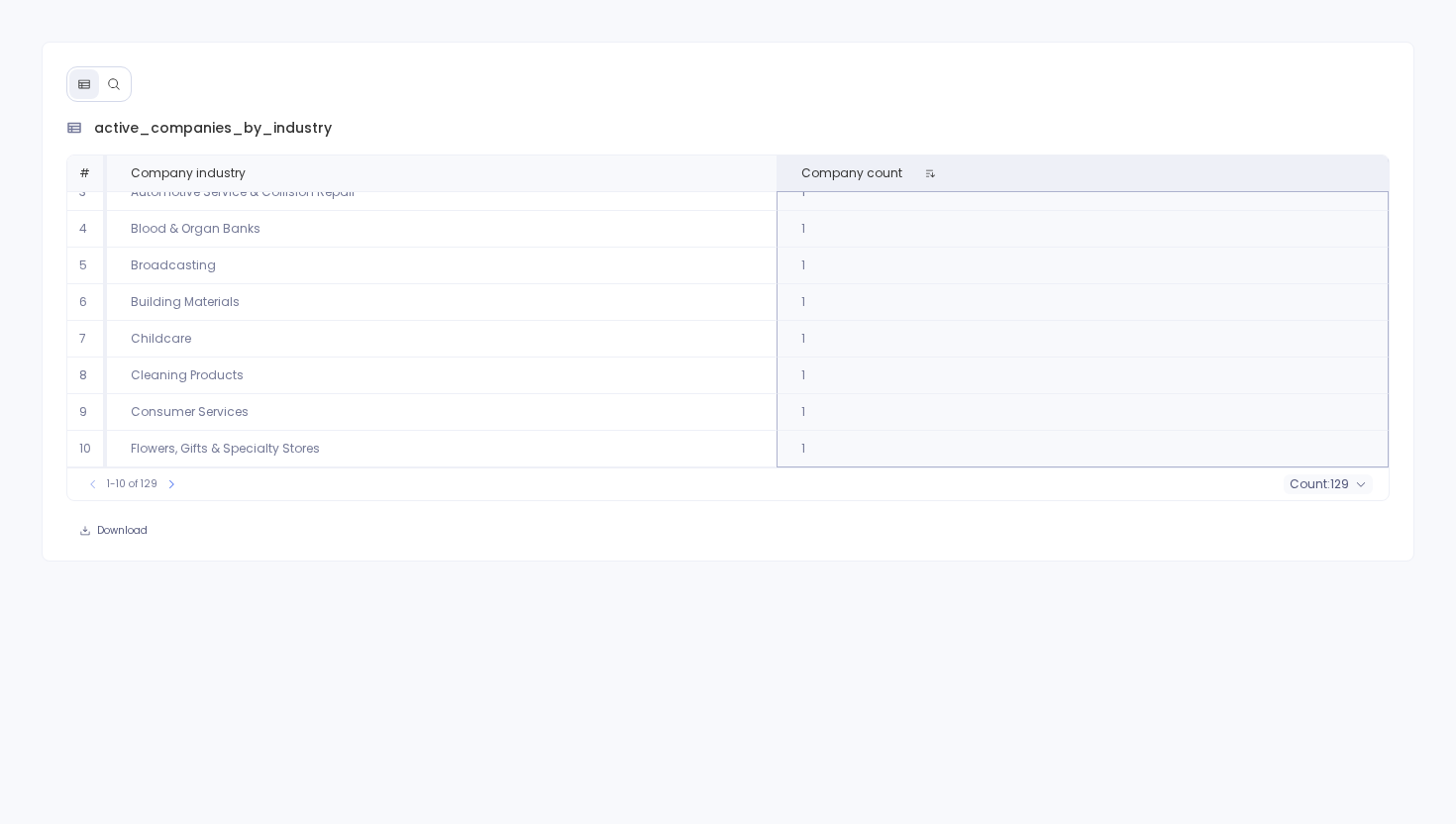 scroll, scrollTop: 0, scrollLeft: 0, axis: both 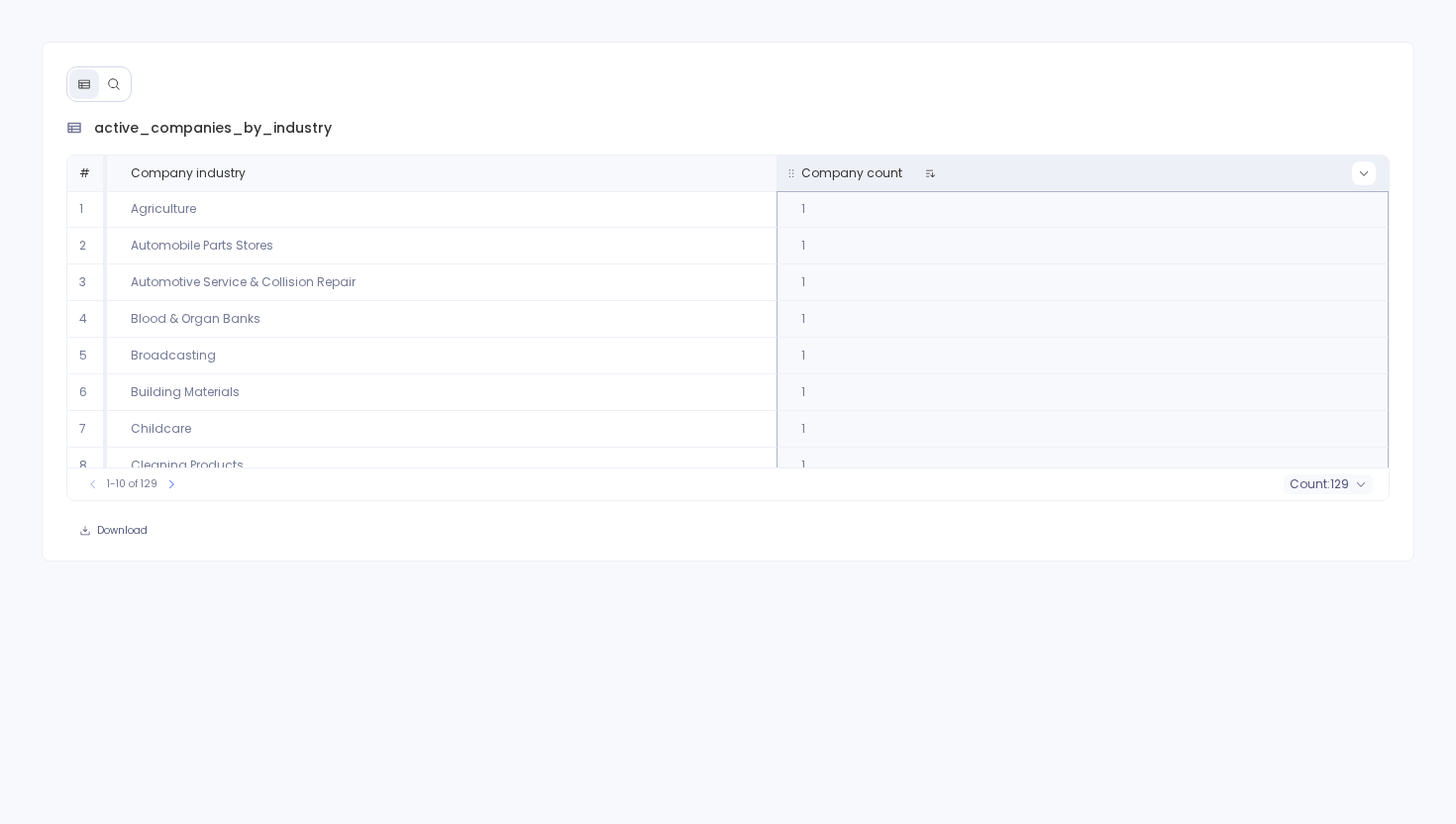 click 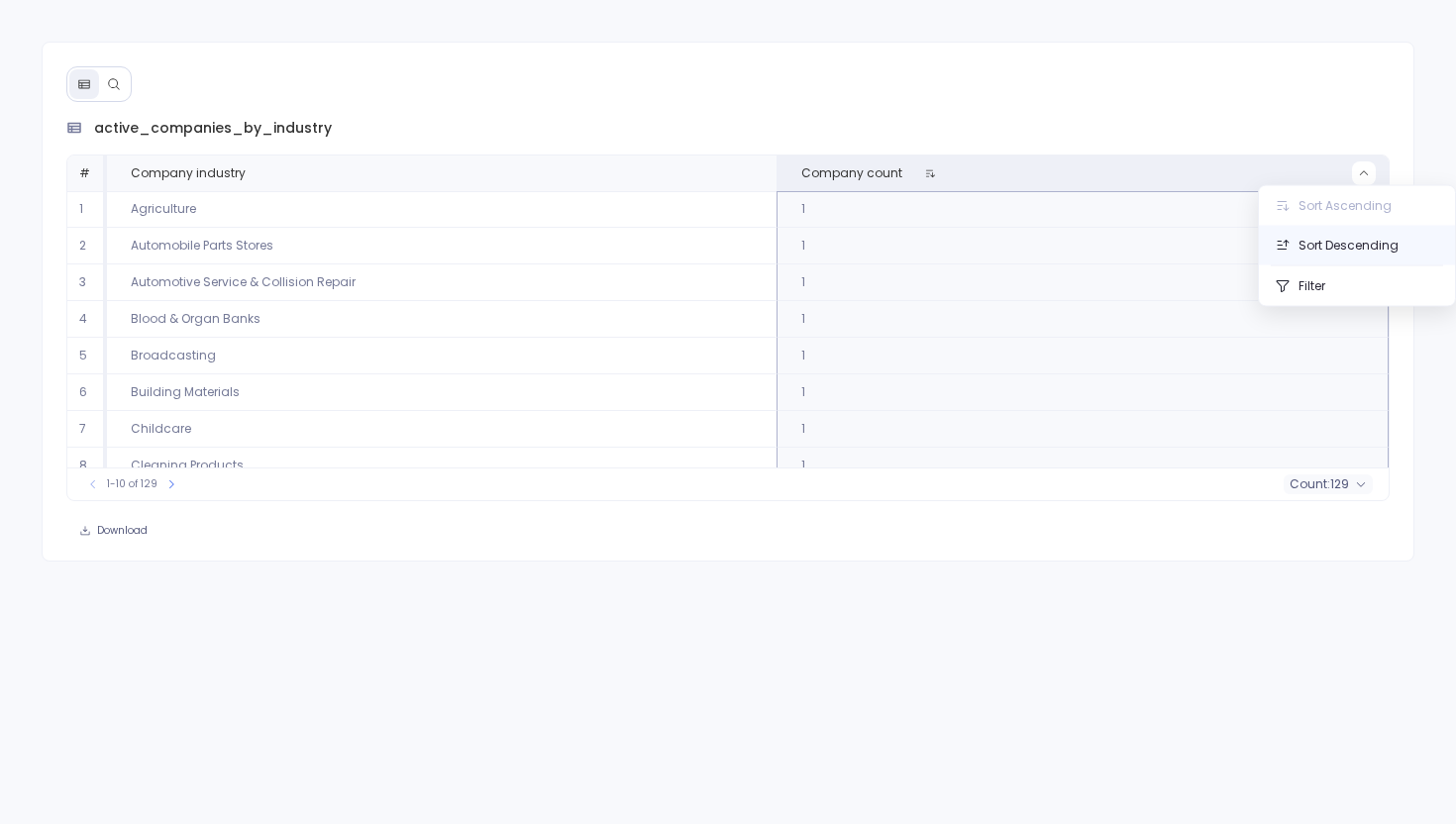 click on "Sort Descending" at bounding box center [1357, 246] 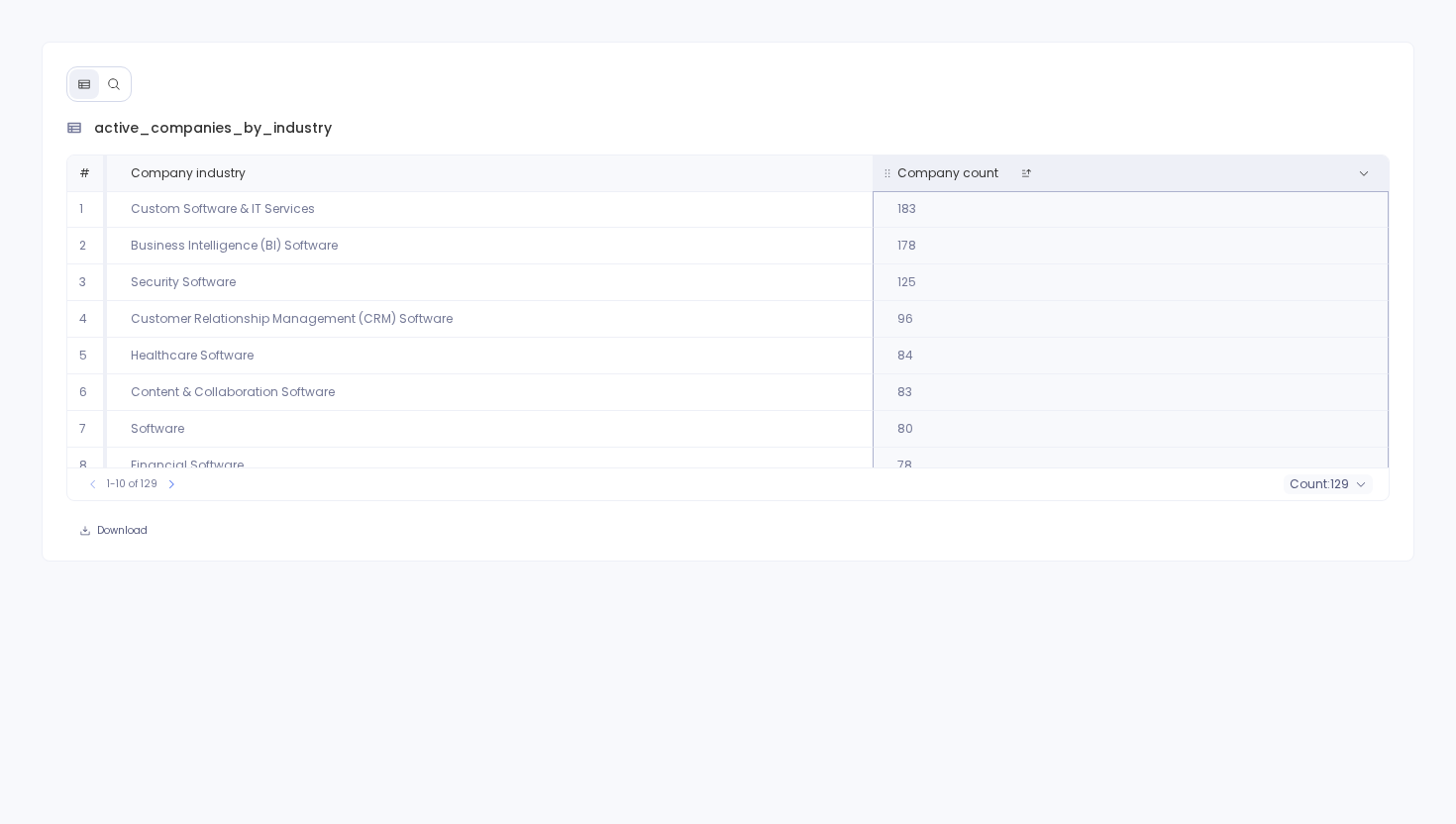 click on "Company count" at bounding box center (1128, 173) 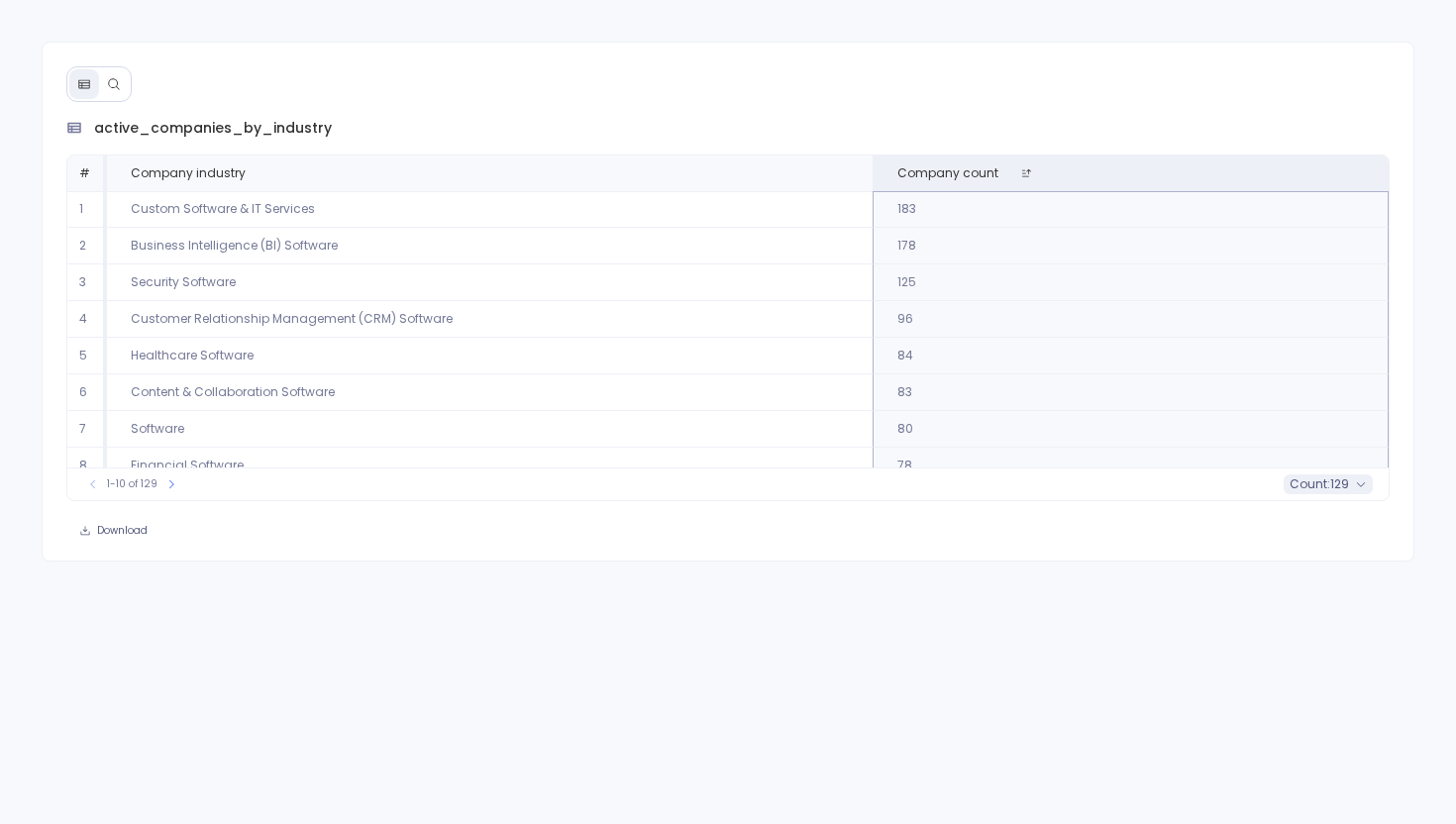 click on "count :" at bounding box center [1309, 484] 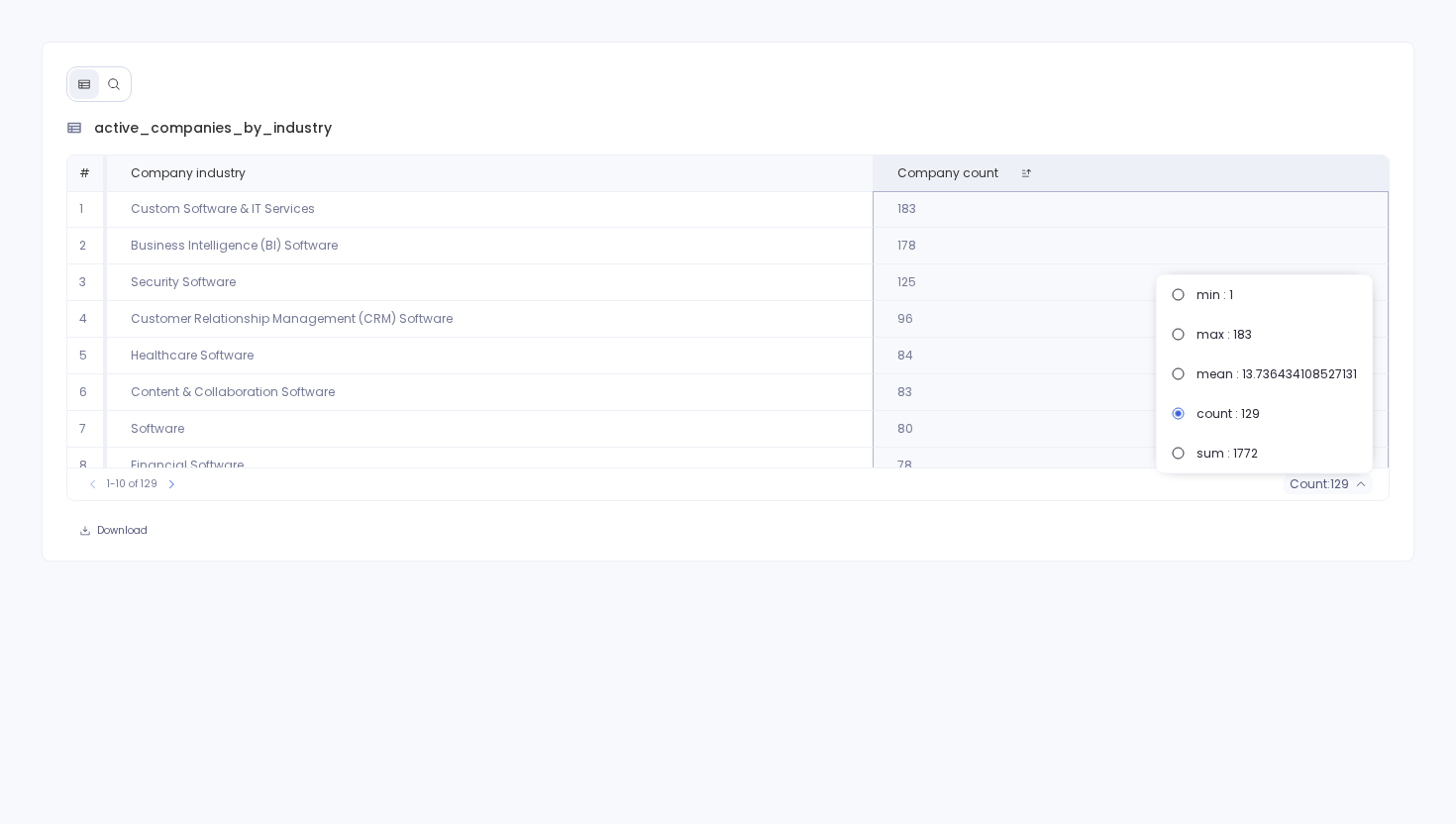 click on "1-10 of 129 count :  129" at bounding box center [728, 483] 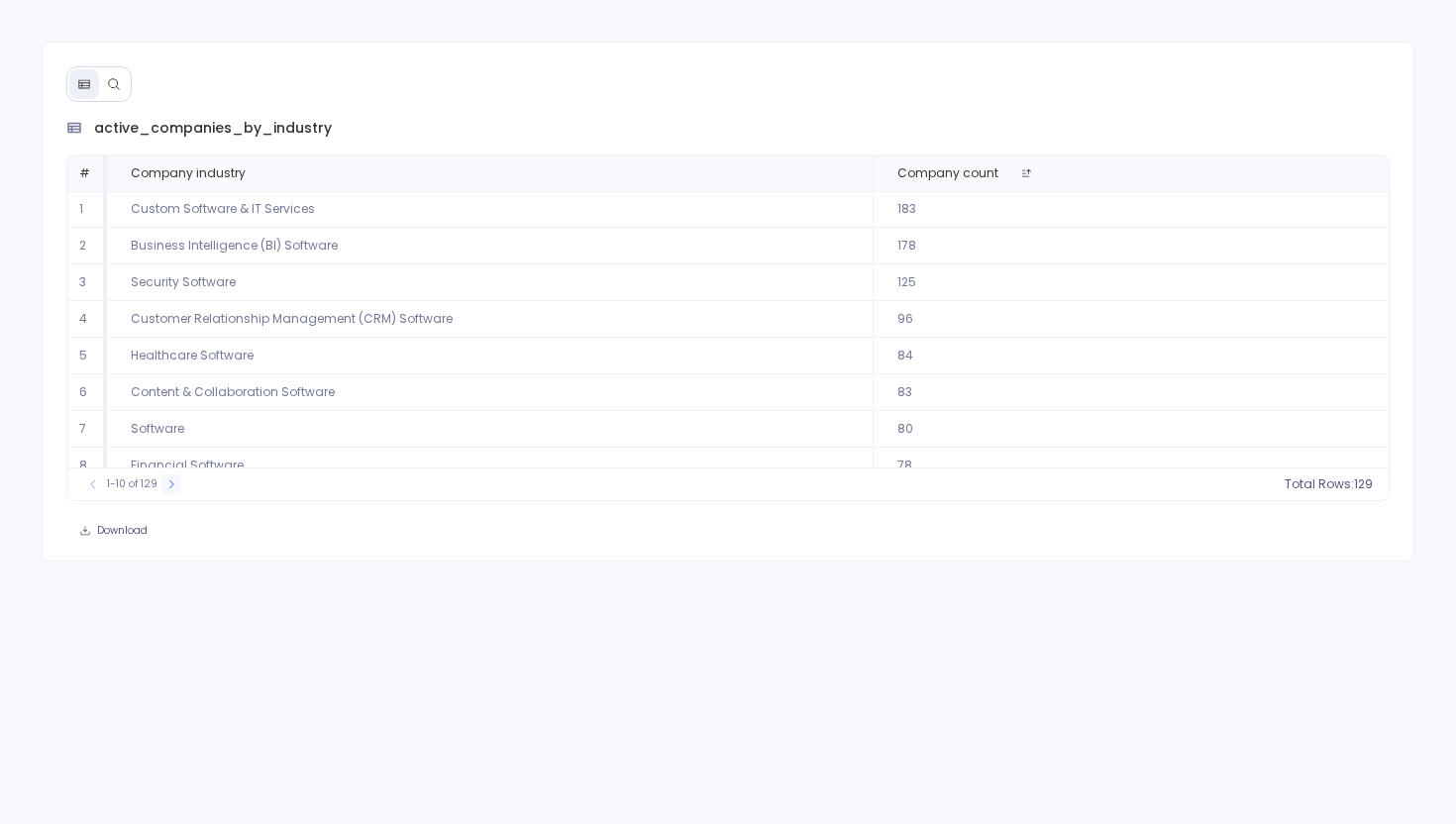 click 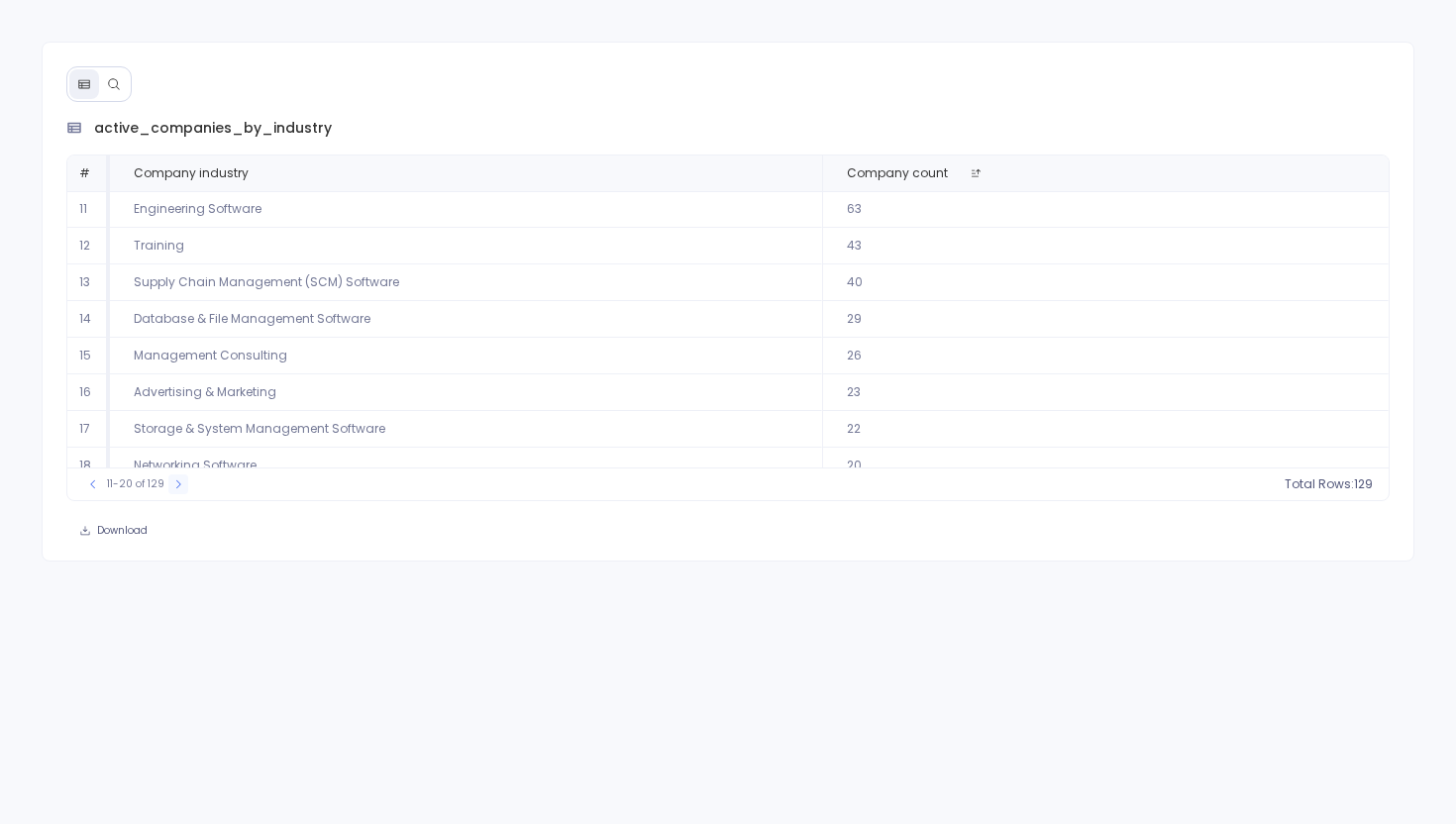 click 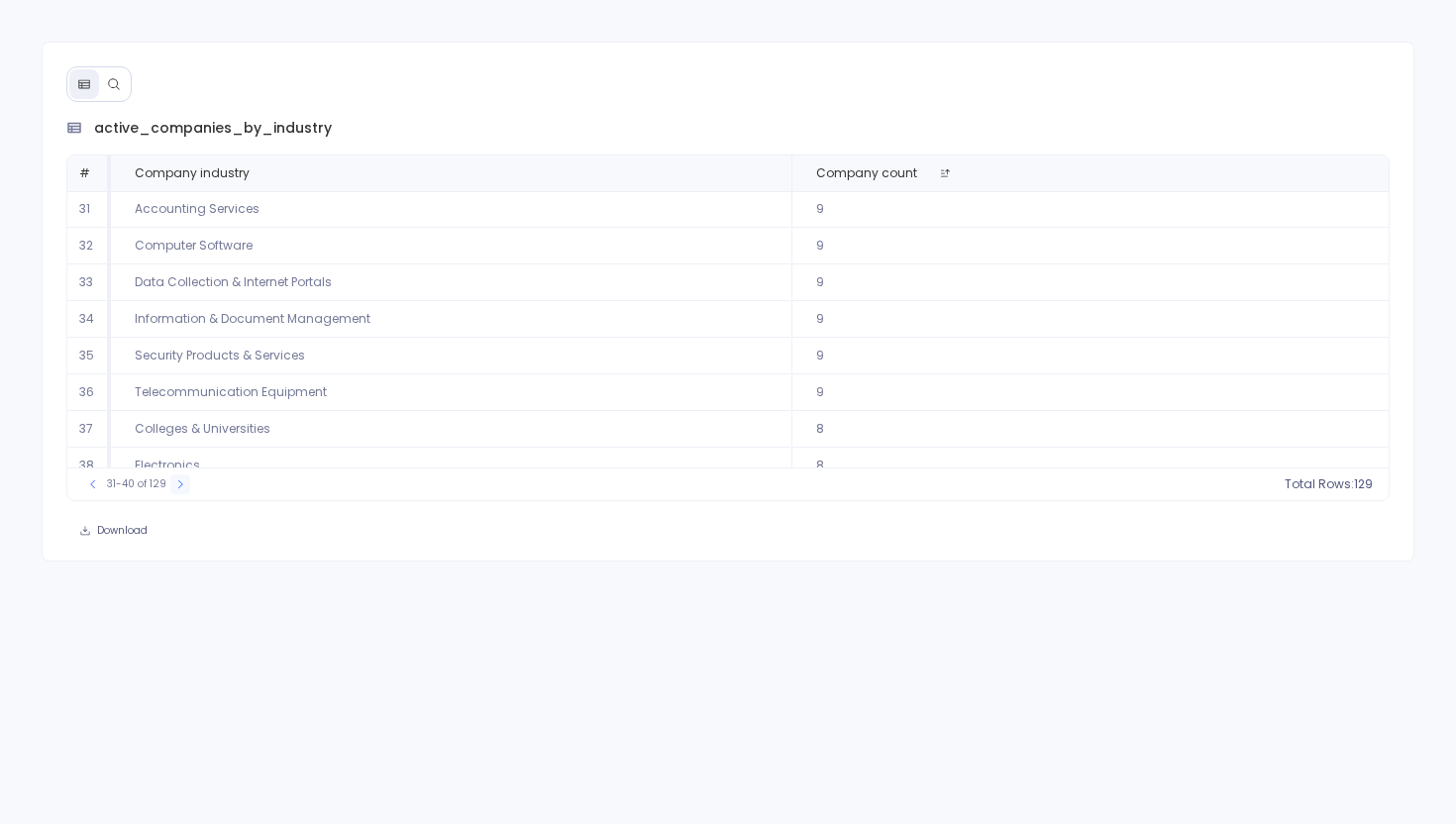 click 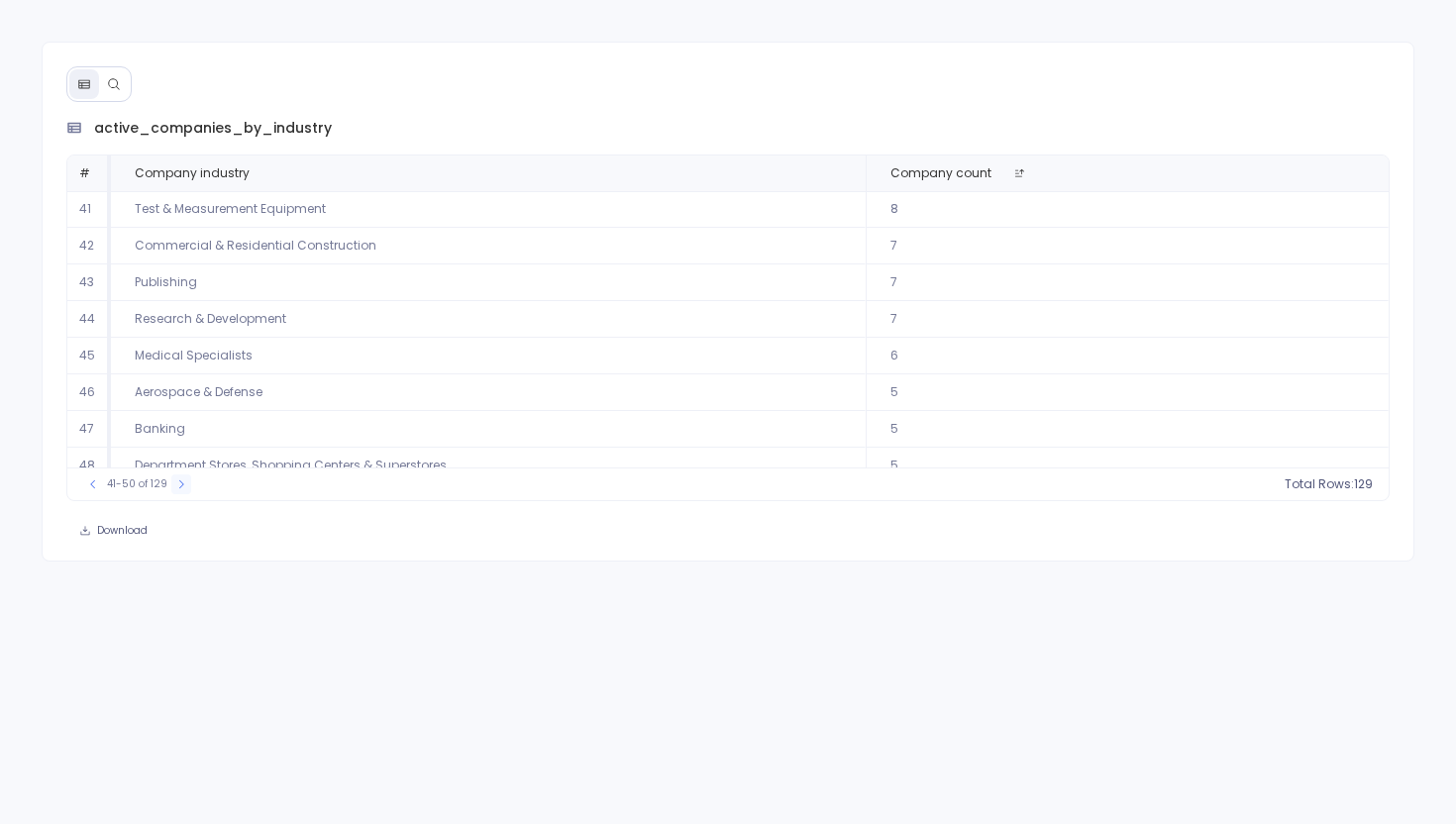 click 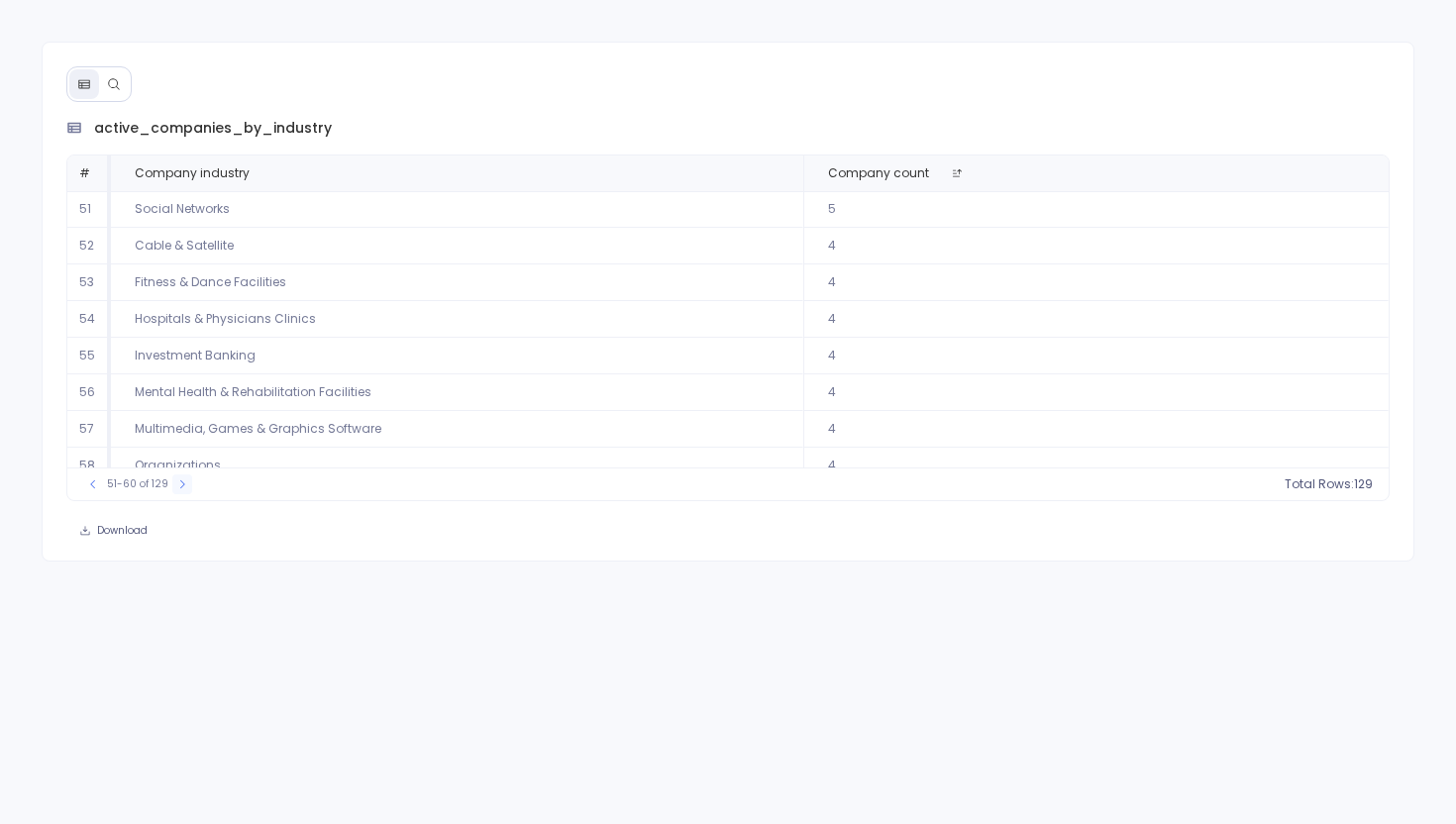 click 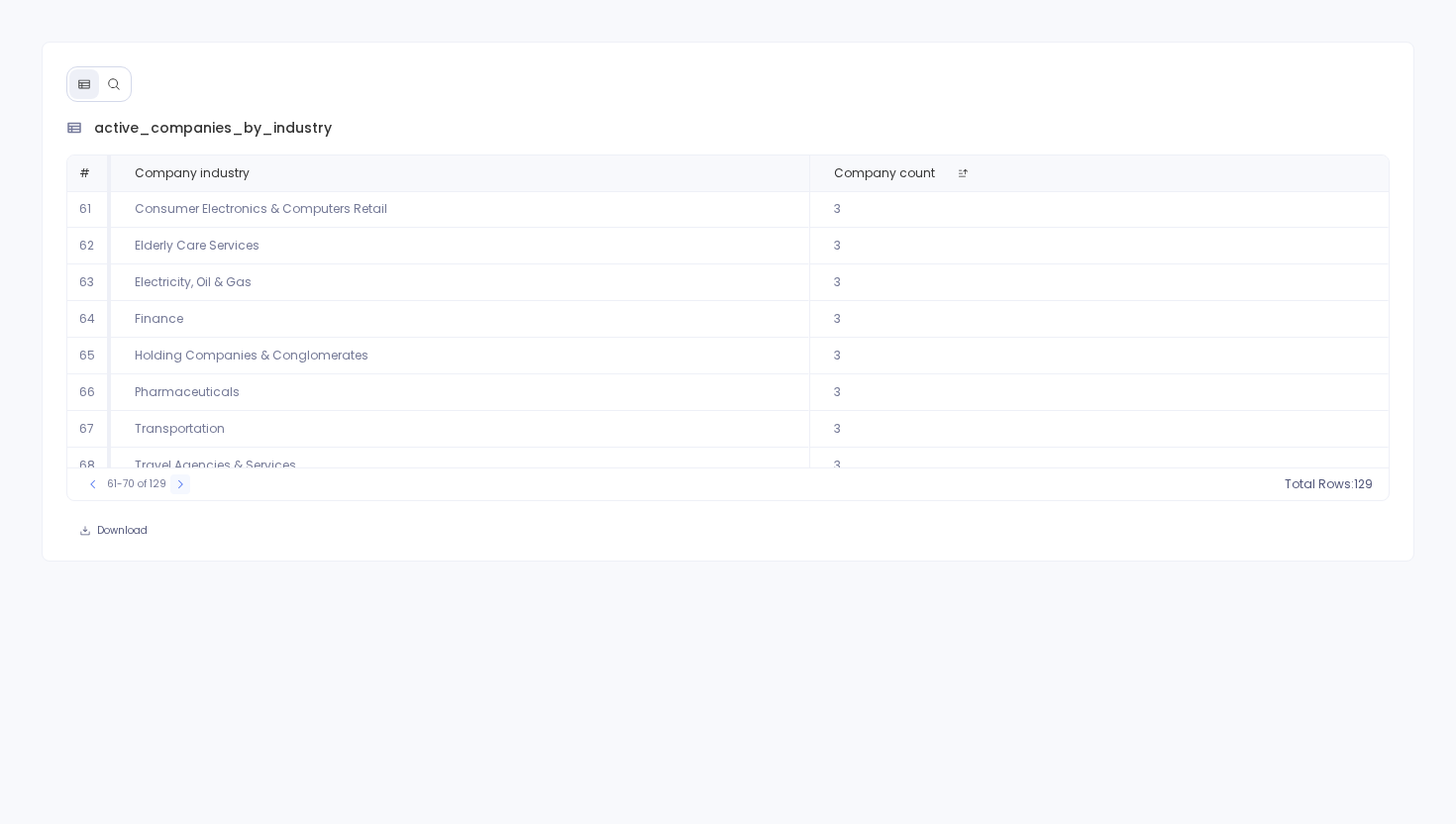 click 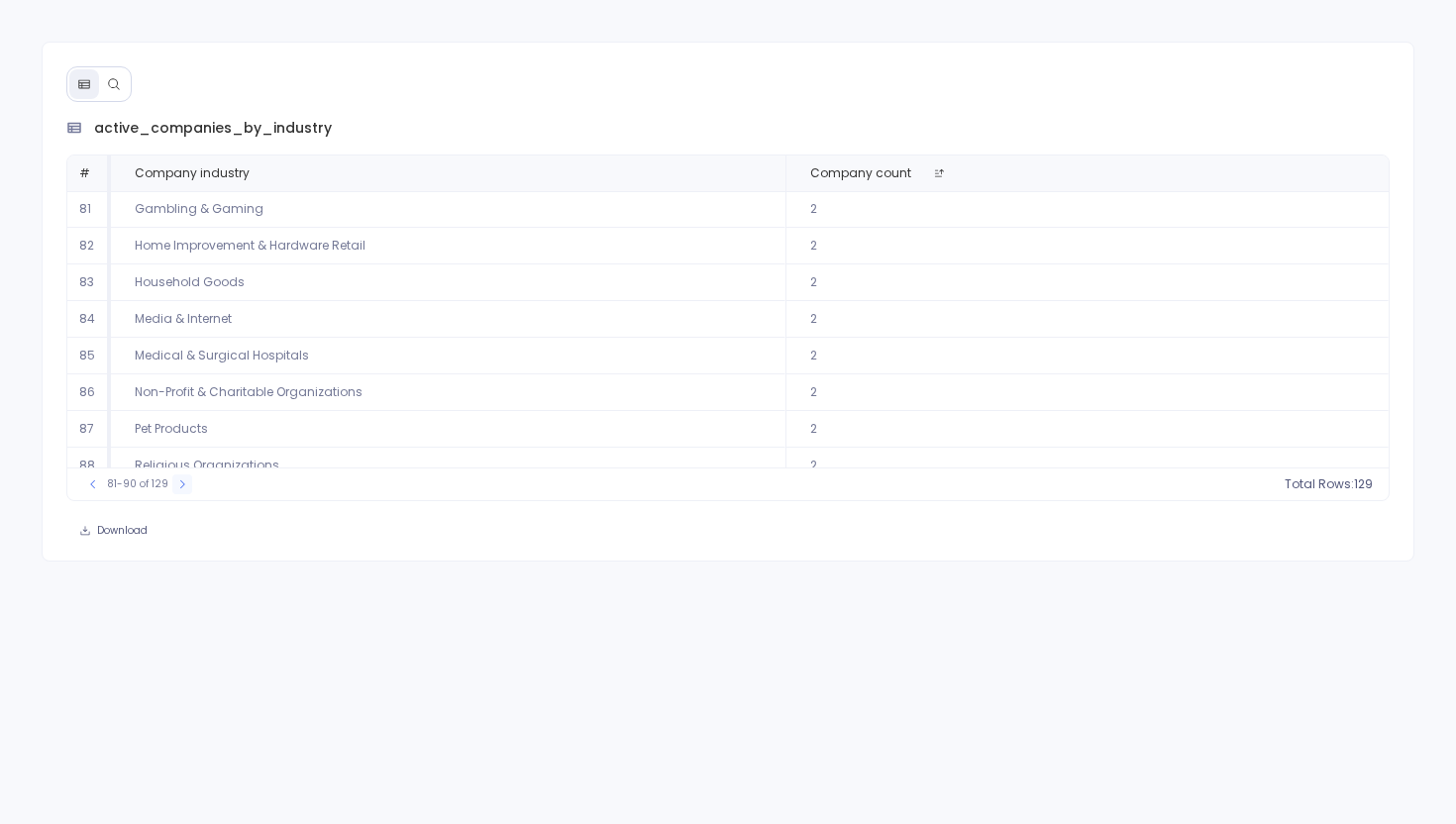 click 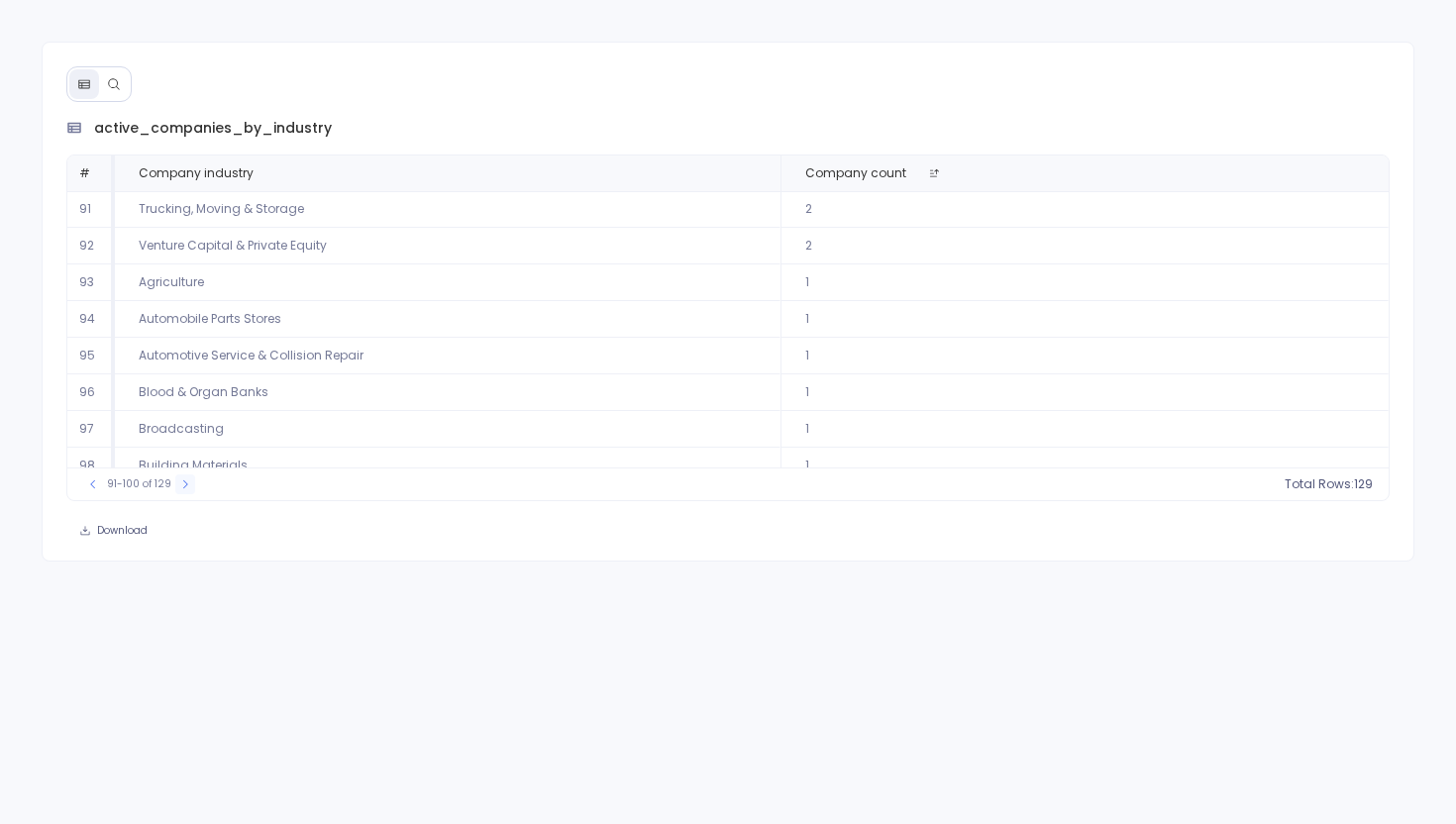 click at bounding box center (185, 484) 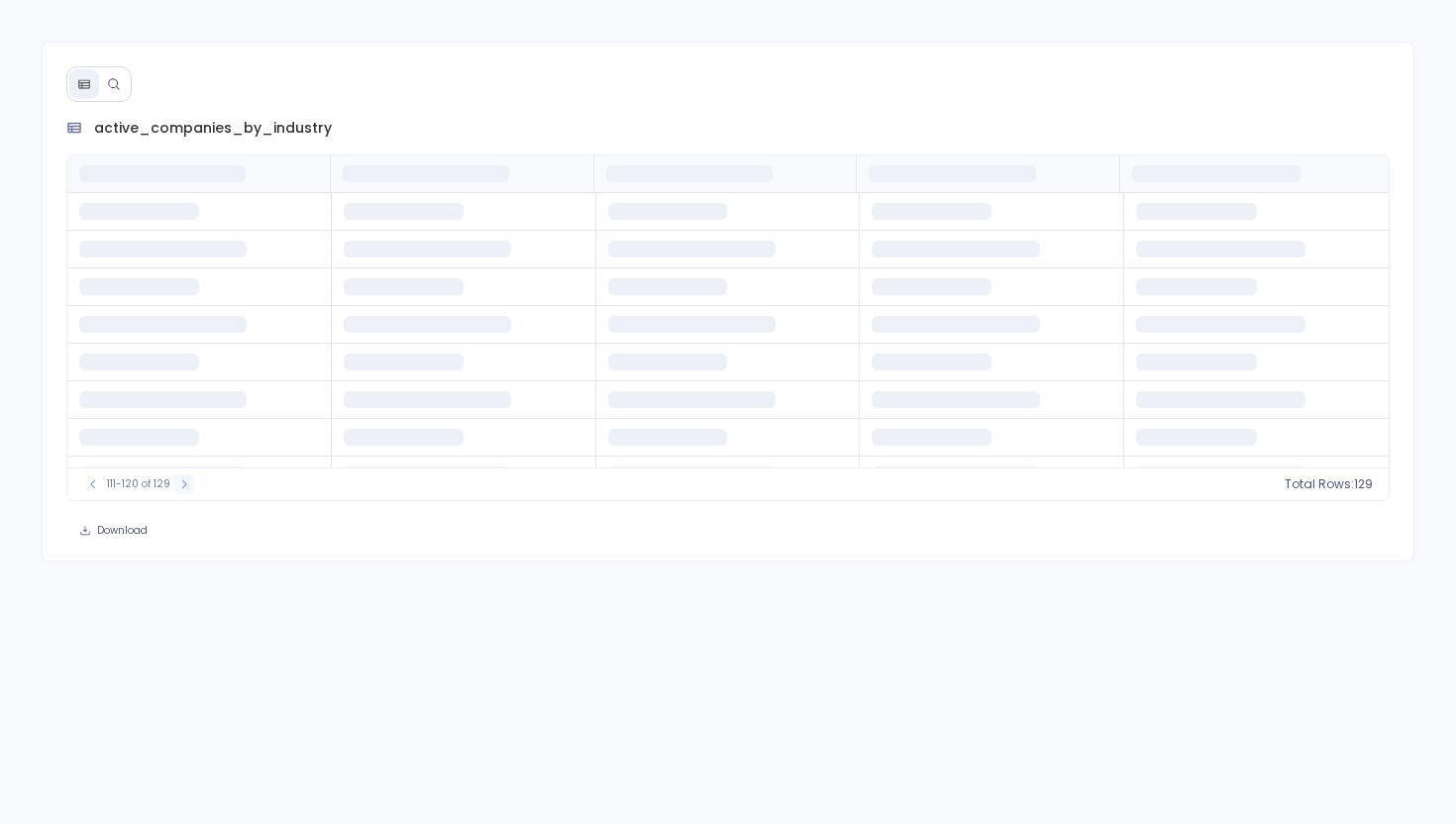 click at bounding box center [184, 484] 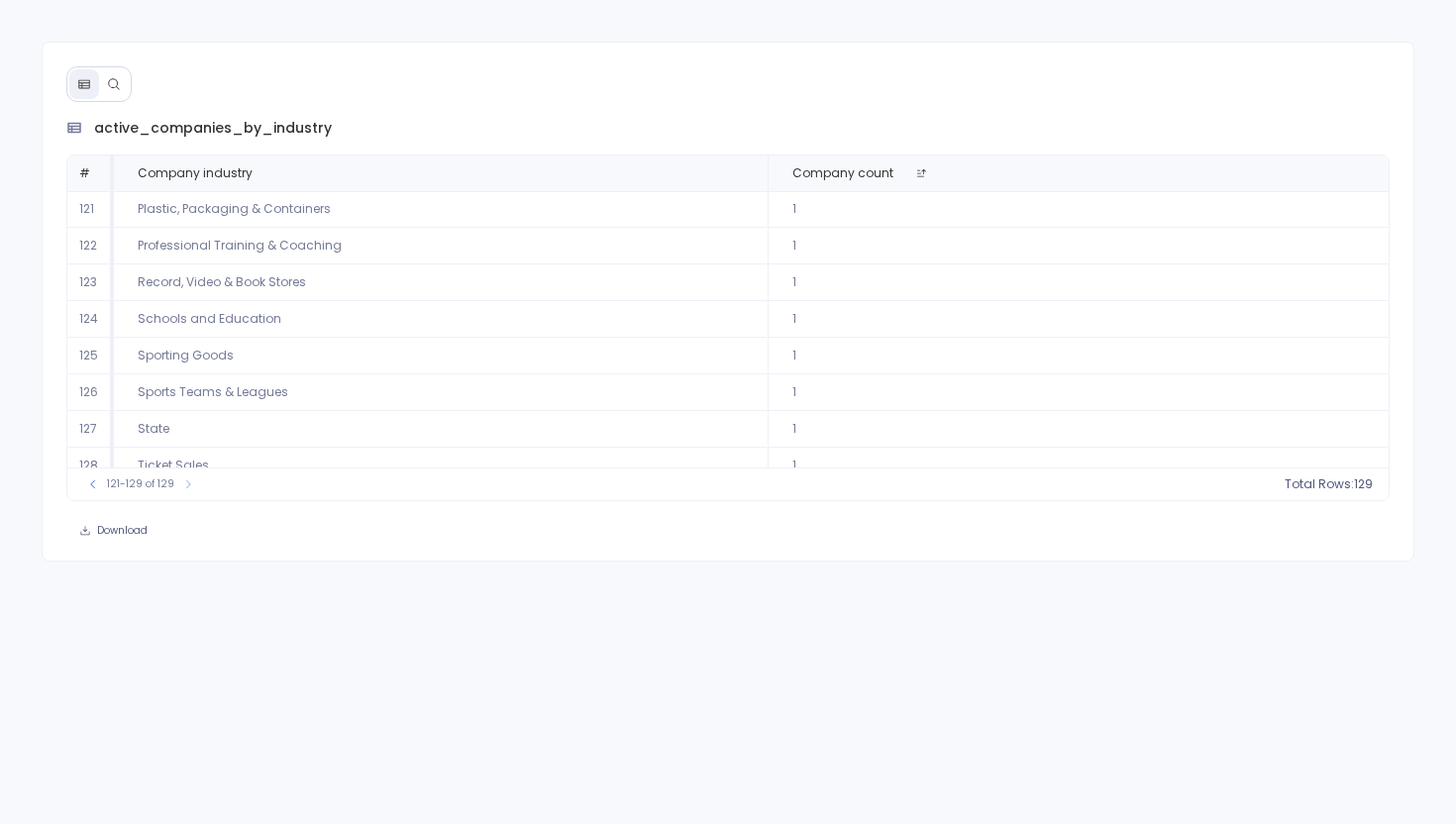scroll, scrollTop: 53, scrollLeft: 0, axis: vertical 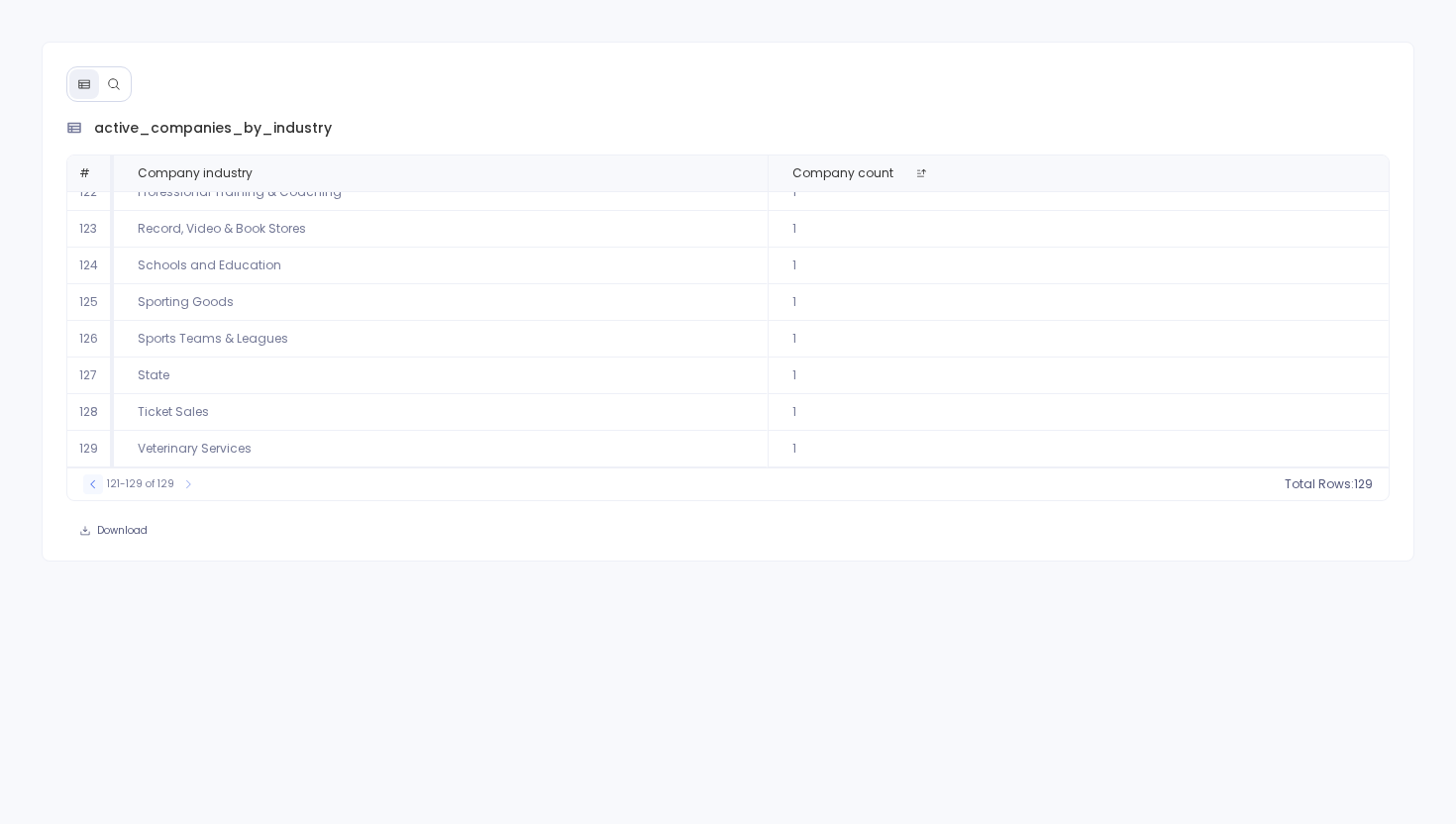 click 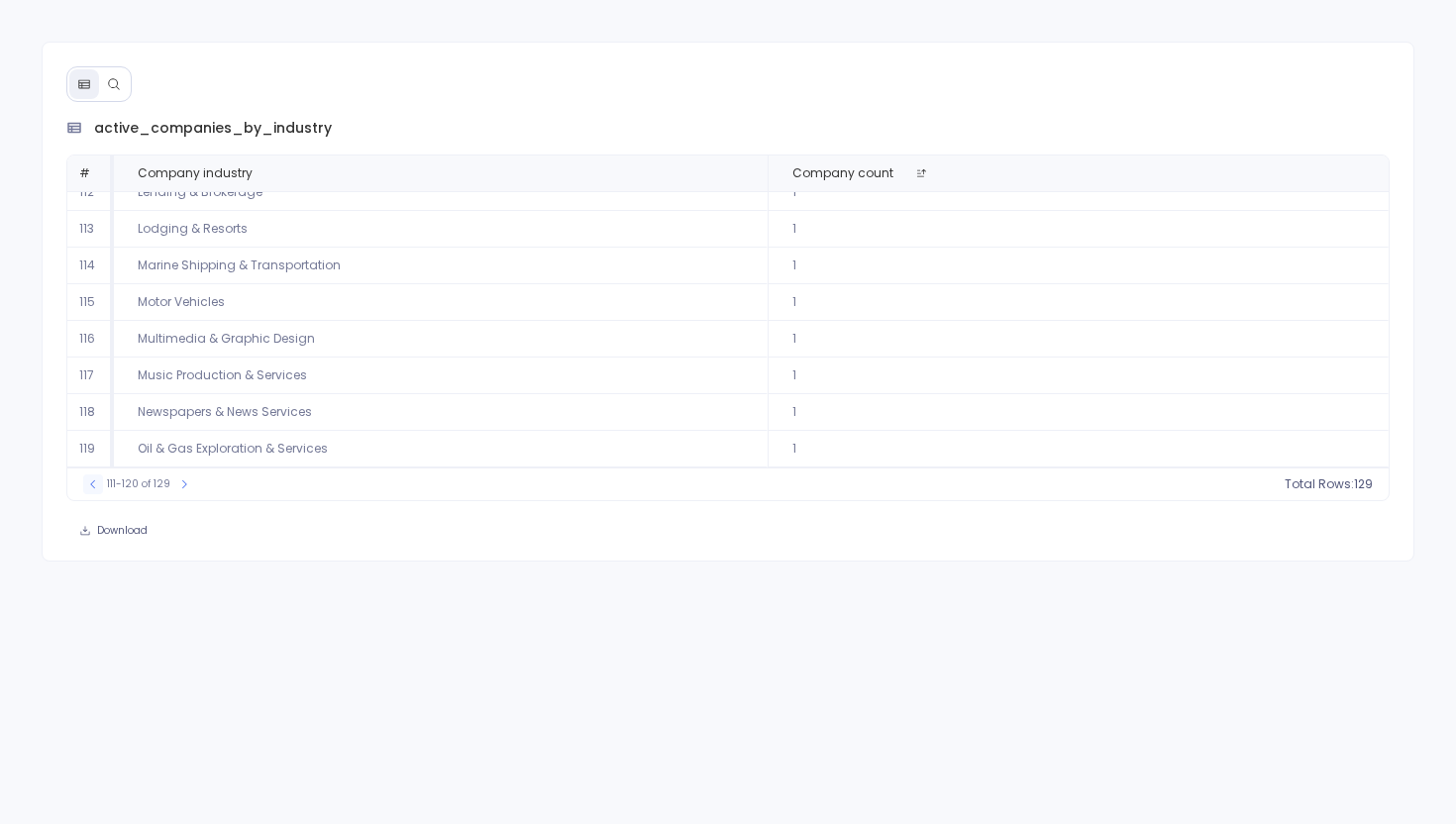 click 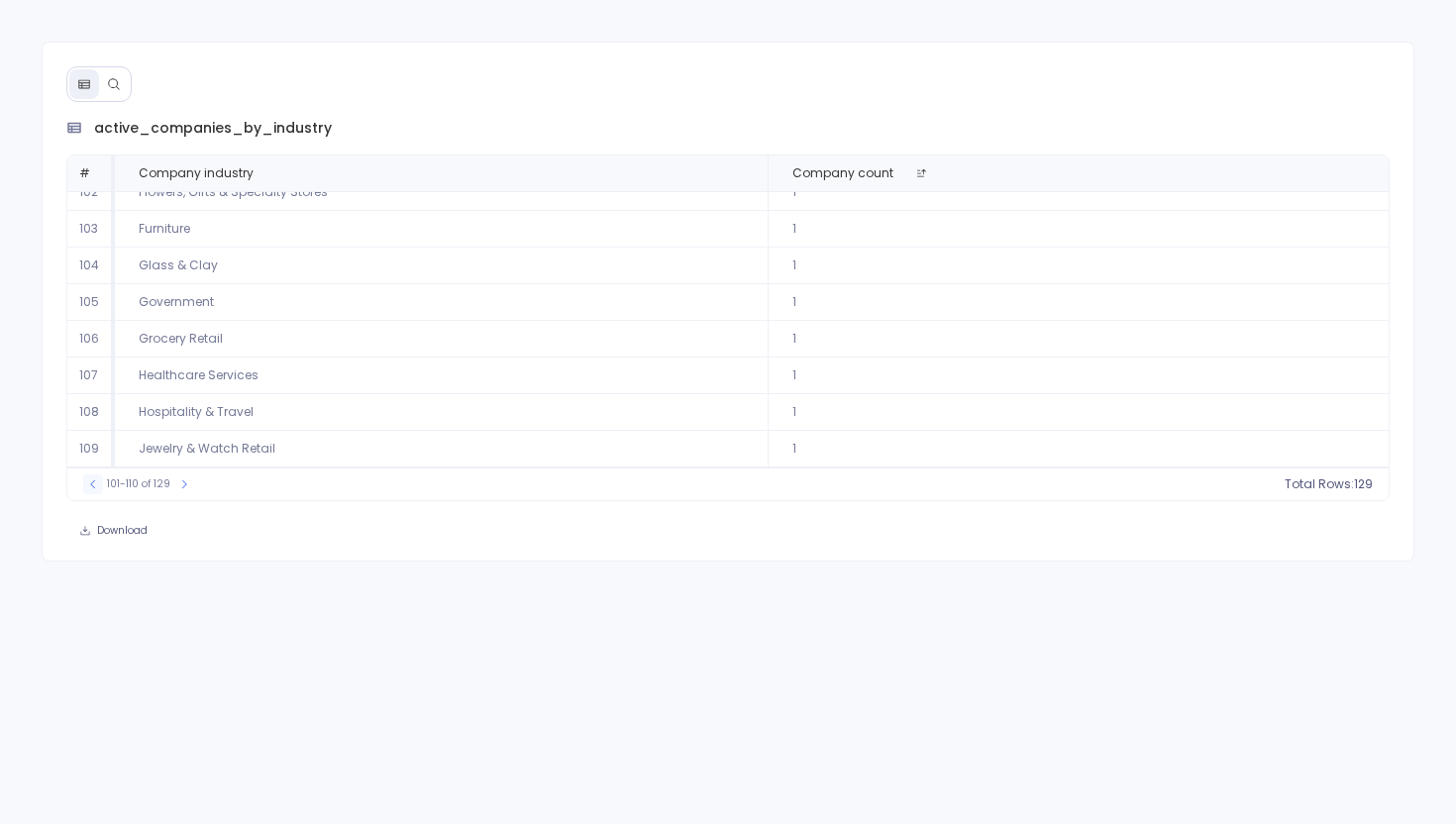 click 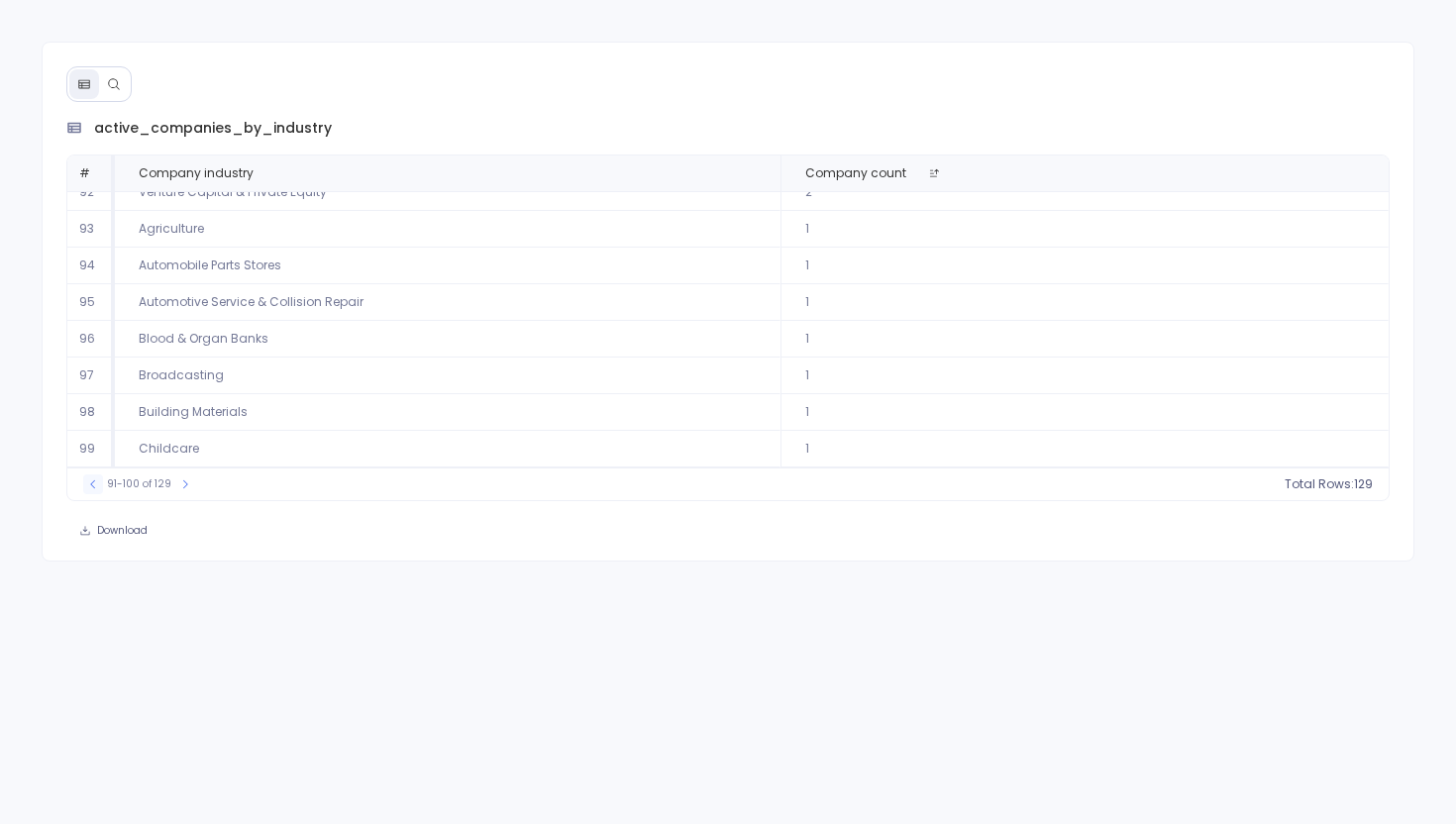 click 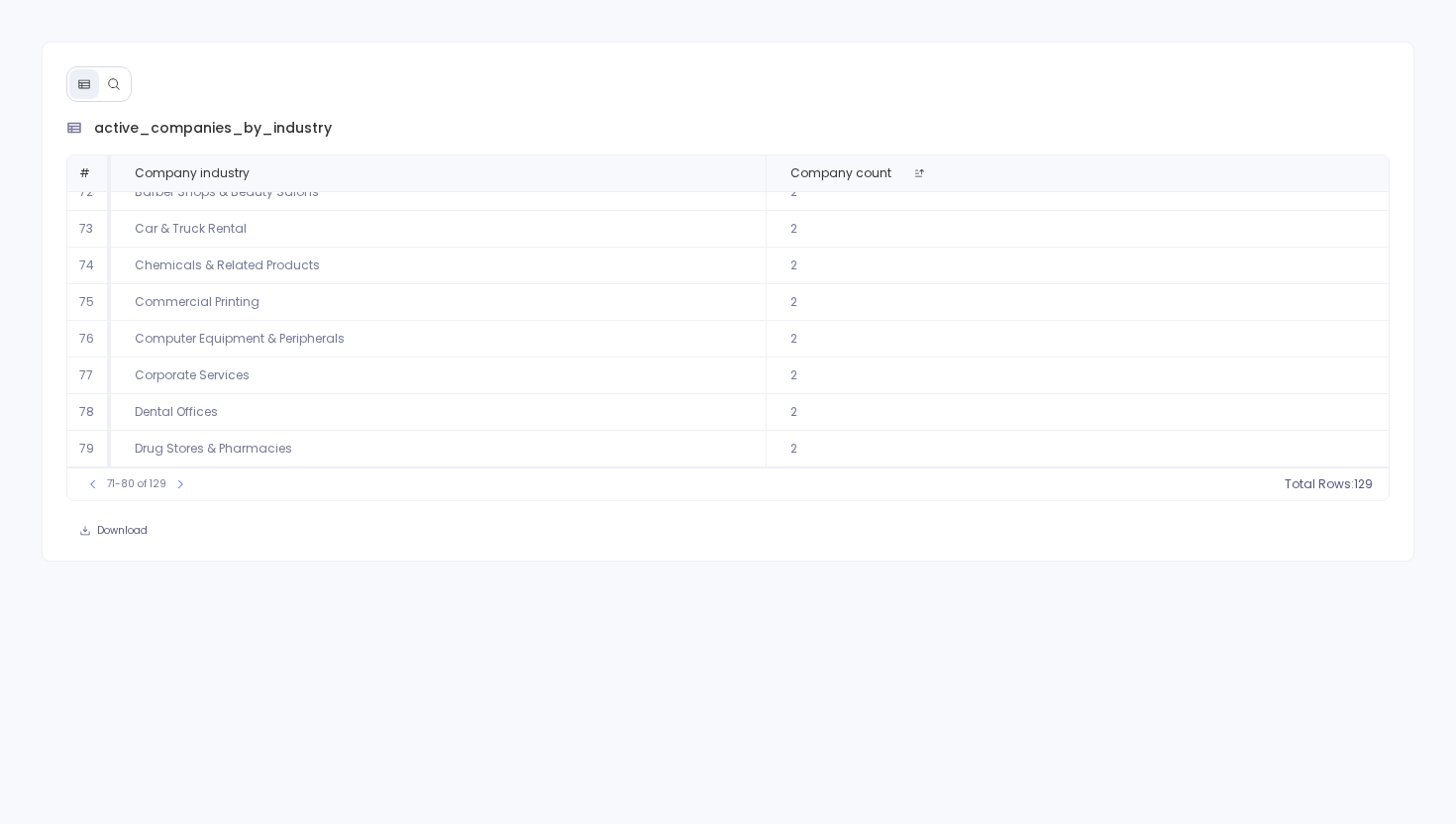 click at bounding box center (114, 84) 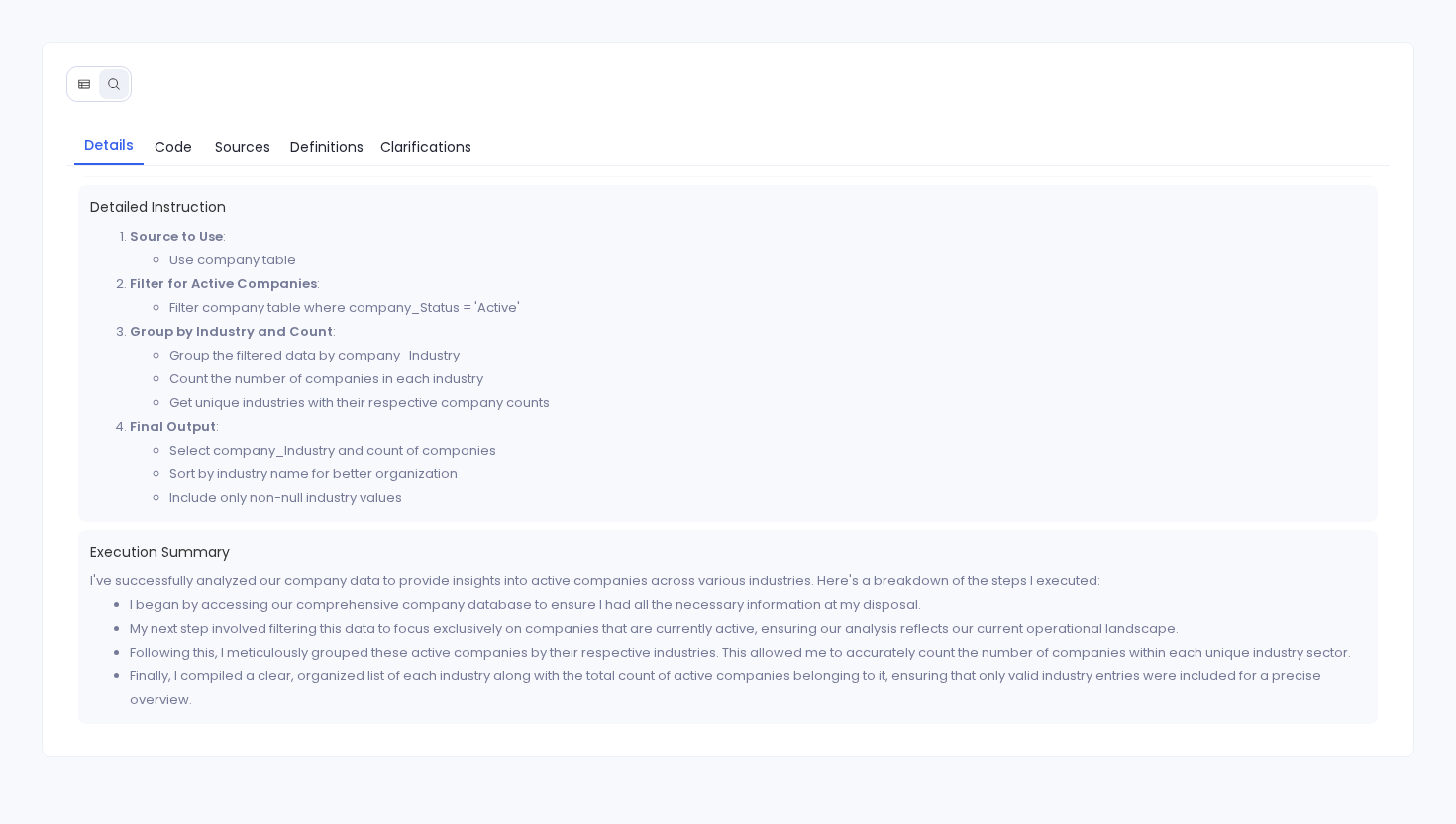scroll, scrollTop: 623, scrollLeft: 0, axis: vertical 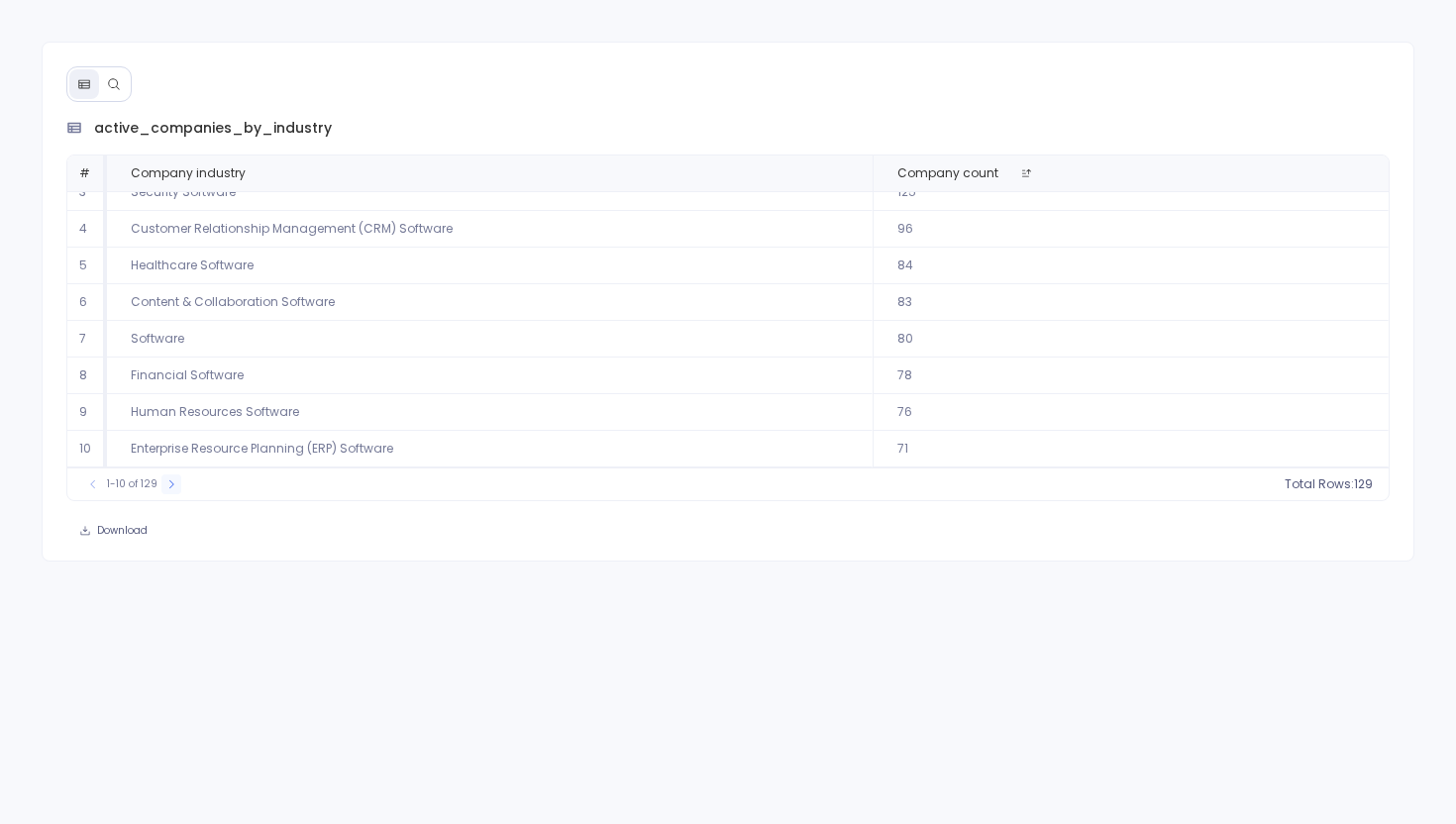 click at bounding box center [171, 484] 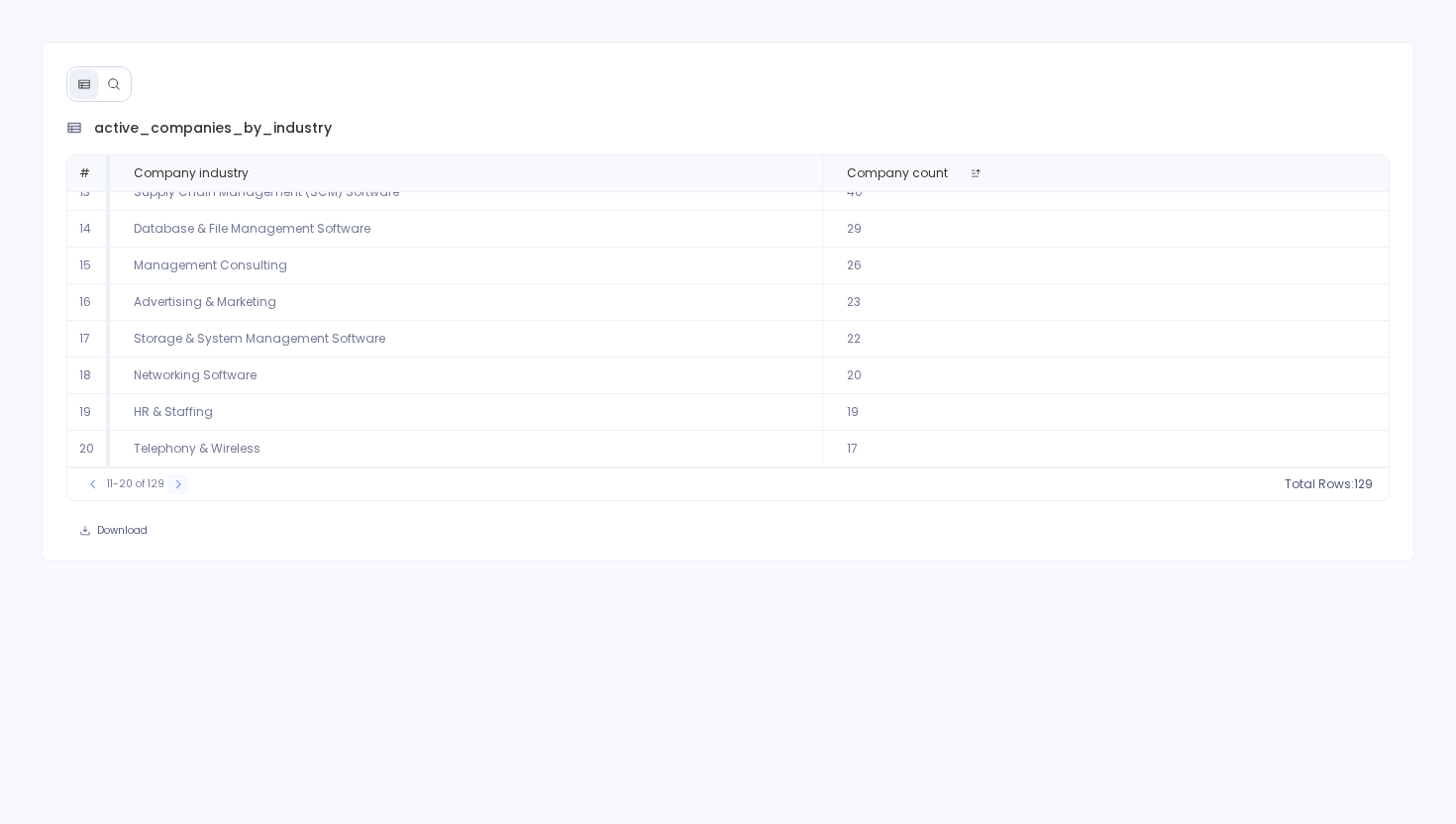 click at bounding box center (178, 484) 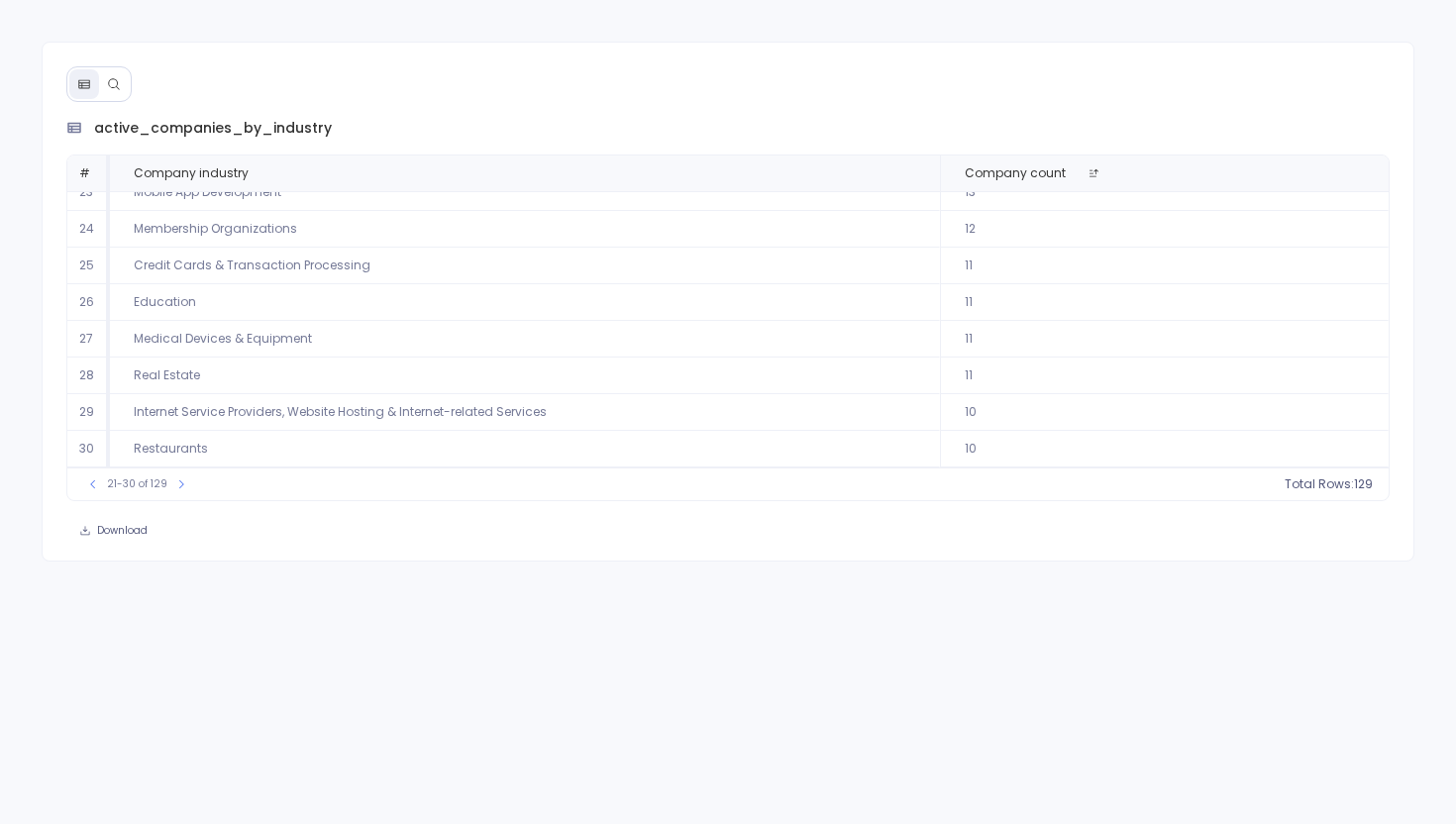 scroll, scrollTop: 0, scrollLeft: 0, axis: both 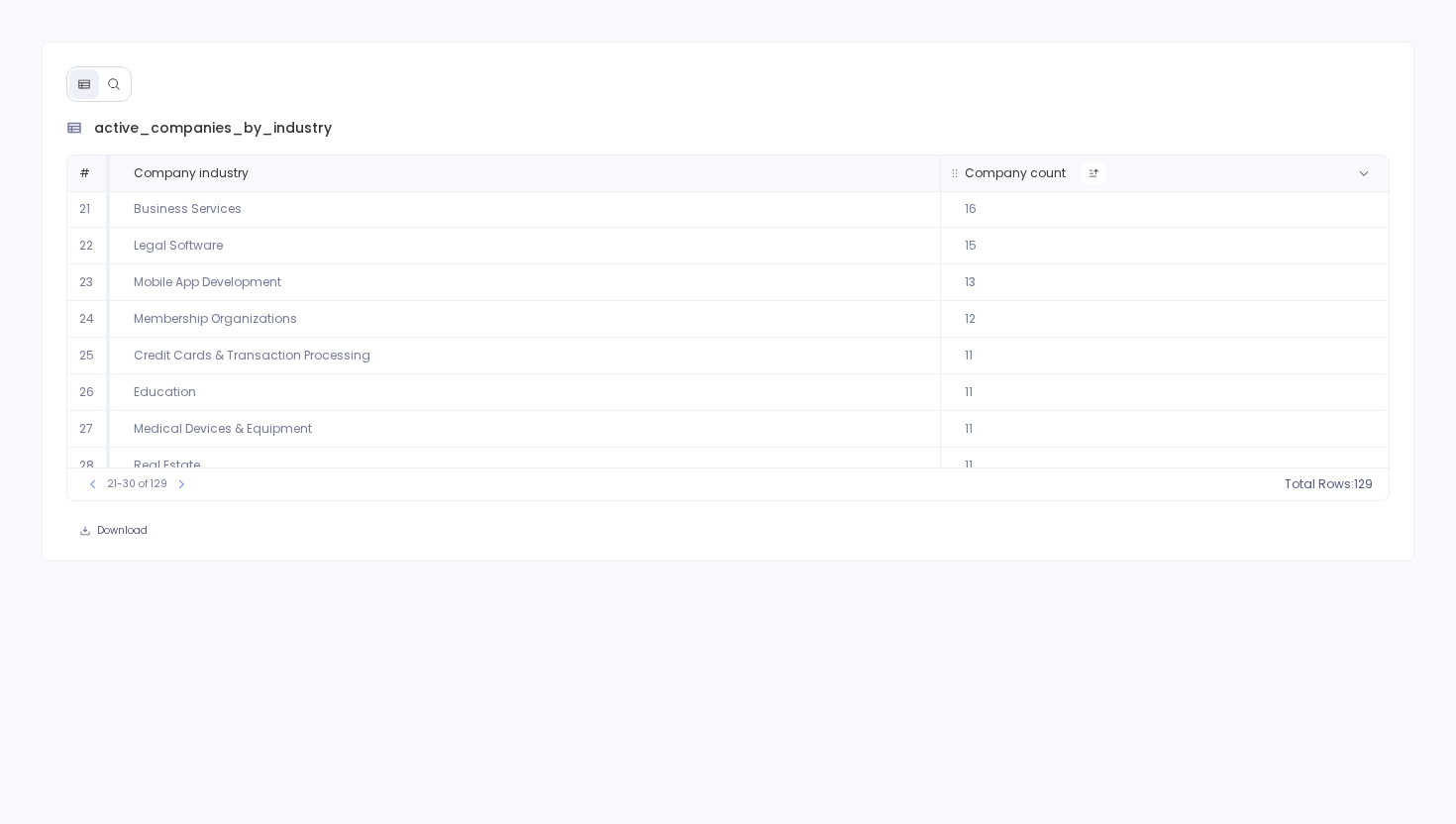 click 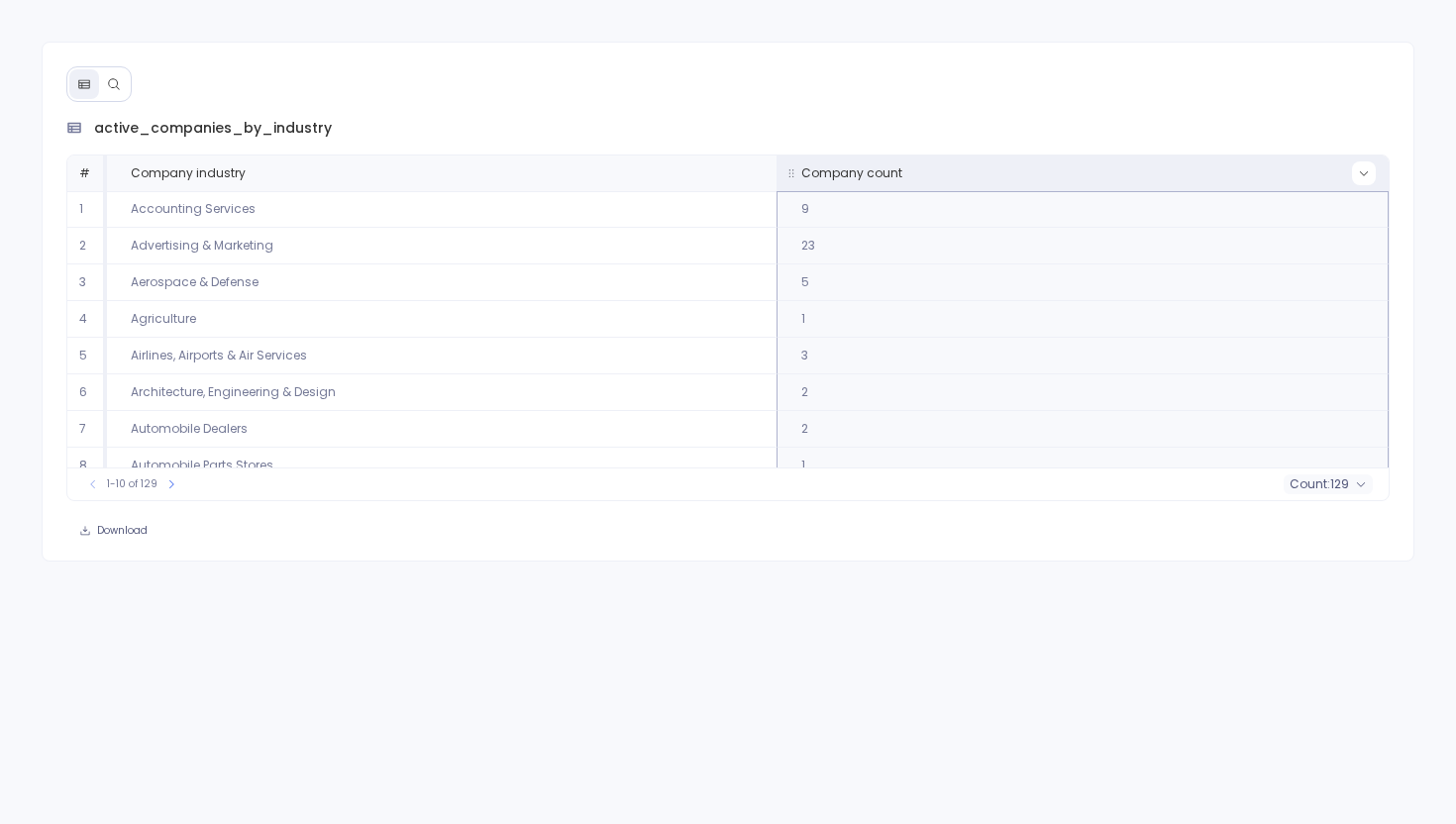 click at bounding box center [1364, 173] 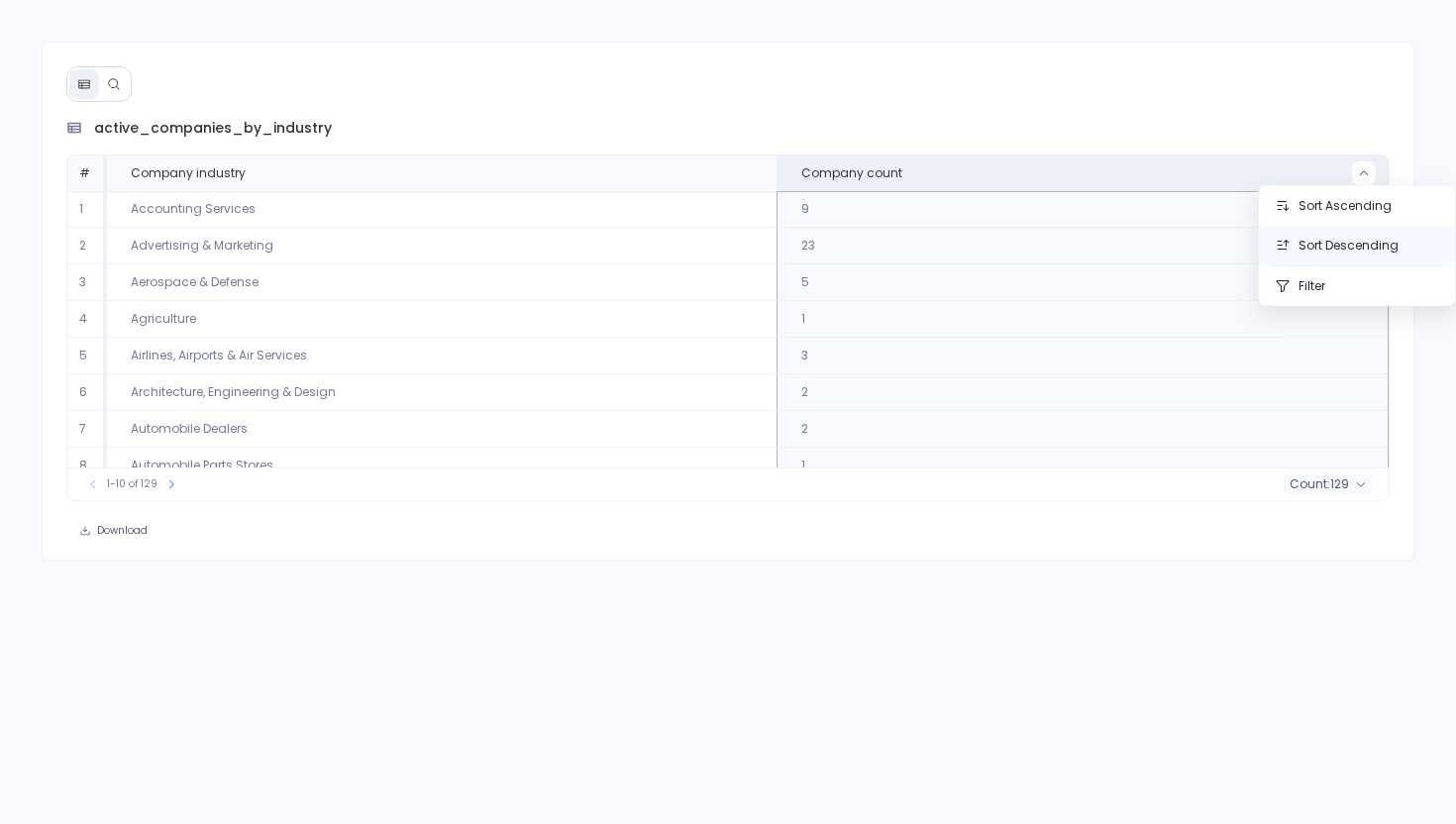 click on "Sort Descending" at bounding box center (1357, 246) 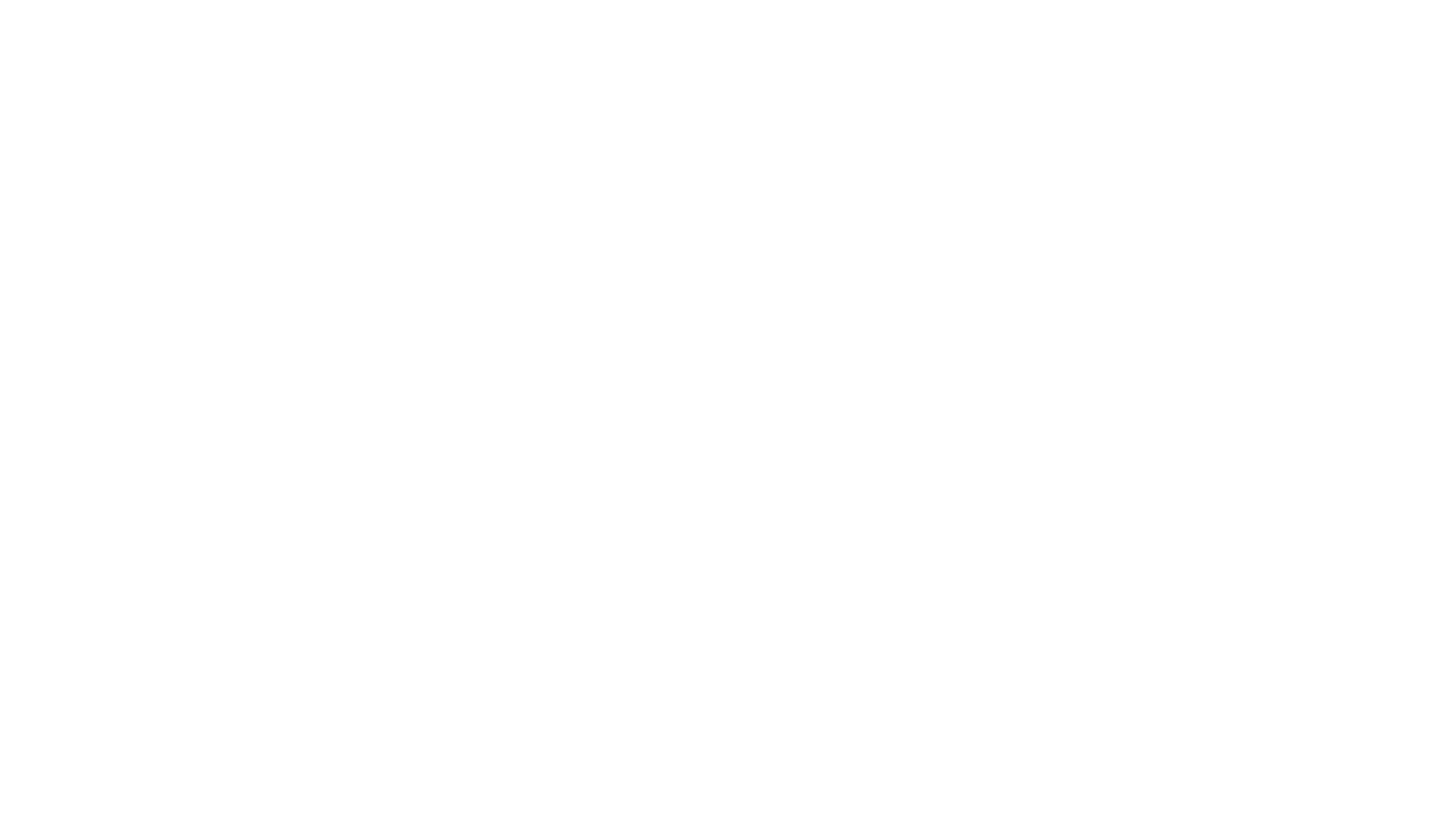 scroll, scrollTop: 0, scrollLeft: 0, axis: both 